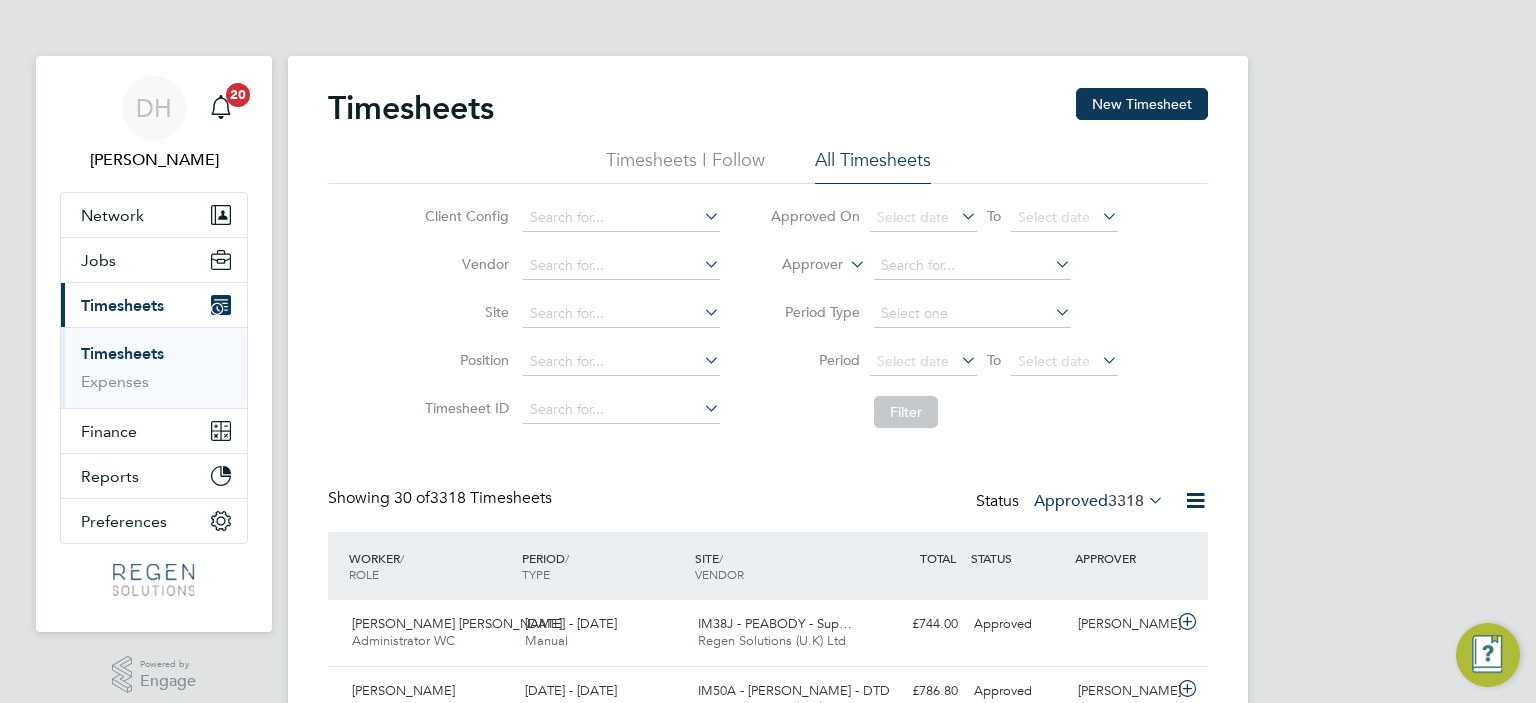 scroll, scrollTop: 0, scrollLeft: 0, axis: both 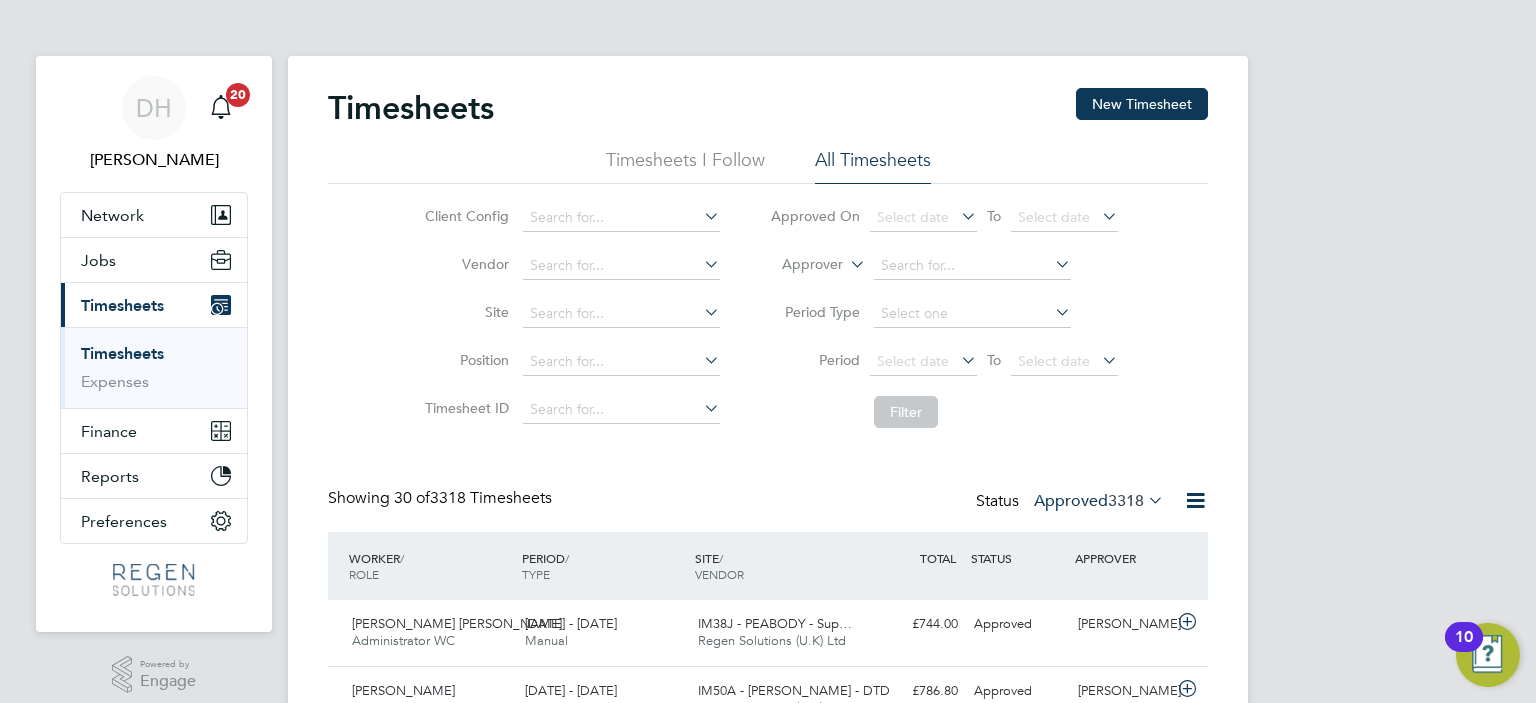 click on "Timesheets New Timesheet Timesheets I Follow All Timesheets Client Config   Vendor   Site   Position   Timesheet ID   Approved On
Select date
To
Select date
Approver     Period Type   Period
Select date
To
Select date
Filter Showing   30 of  3318 Timesheets Status  Approved  3318  WORKER  / ROLE WORKER  / PERIOD PERIOD  / TYPE SITE  / VENDOR TOTAL   TOTAL  / STATUS STATUS APPROVER [PERSON_NAME] [PERSON_NAME] Administrator WC   [DATE] - [DATE] [DATE] - [DATE] Manual IM38J - PEABODY - Sup… Regen Solutions (U.K) Ltd £744.00 Approved Approved Dimitar [PERSON_NAME] Planner WC   [DATE] - [DATE] [DATE] - [DATE] Manual IM50A - [PERSON_NAME] - DTD Regen Solutions (U.K) Ltd £786.80 Approved Approved [PERSON_NAME] [PERSON_NAME] Customer Service Manager WC   [DATE] - [DATE] [DATE] - [DATE] Manual IM11A - [PERSON_NAME]… Regen Solutions (U.K) Ltd £962.00 Approved Approved [PERSON_NAME] [PERSON_NAME] Supervisor WC   [DATE] - [DATE] [DATE] - [DATE] Manual £1,215.93 Approved" 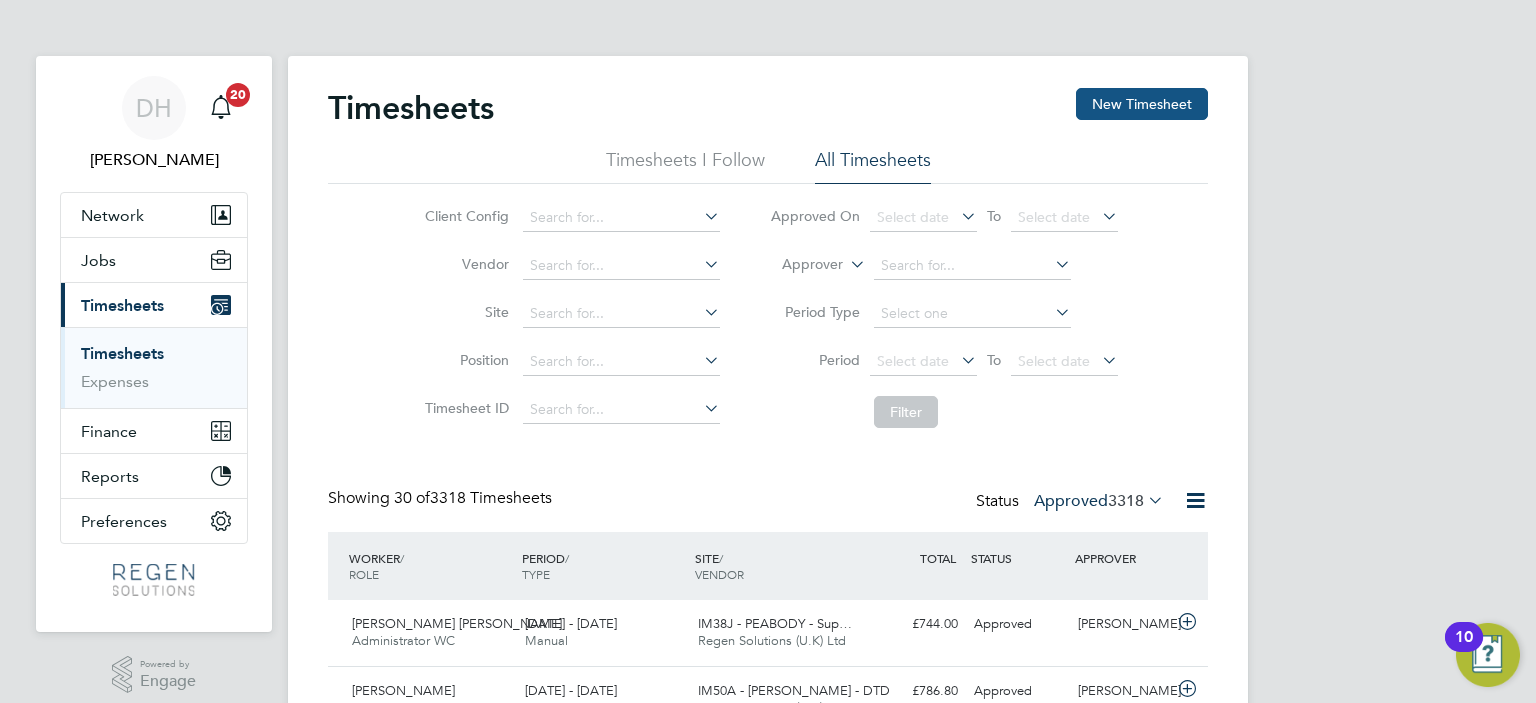 click on "New Timesheet" 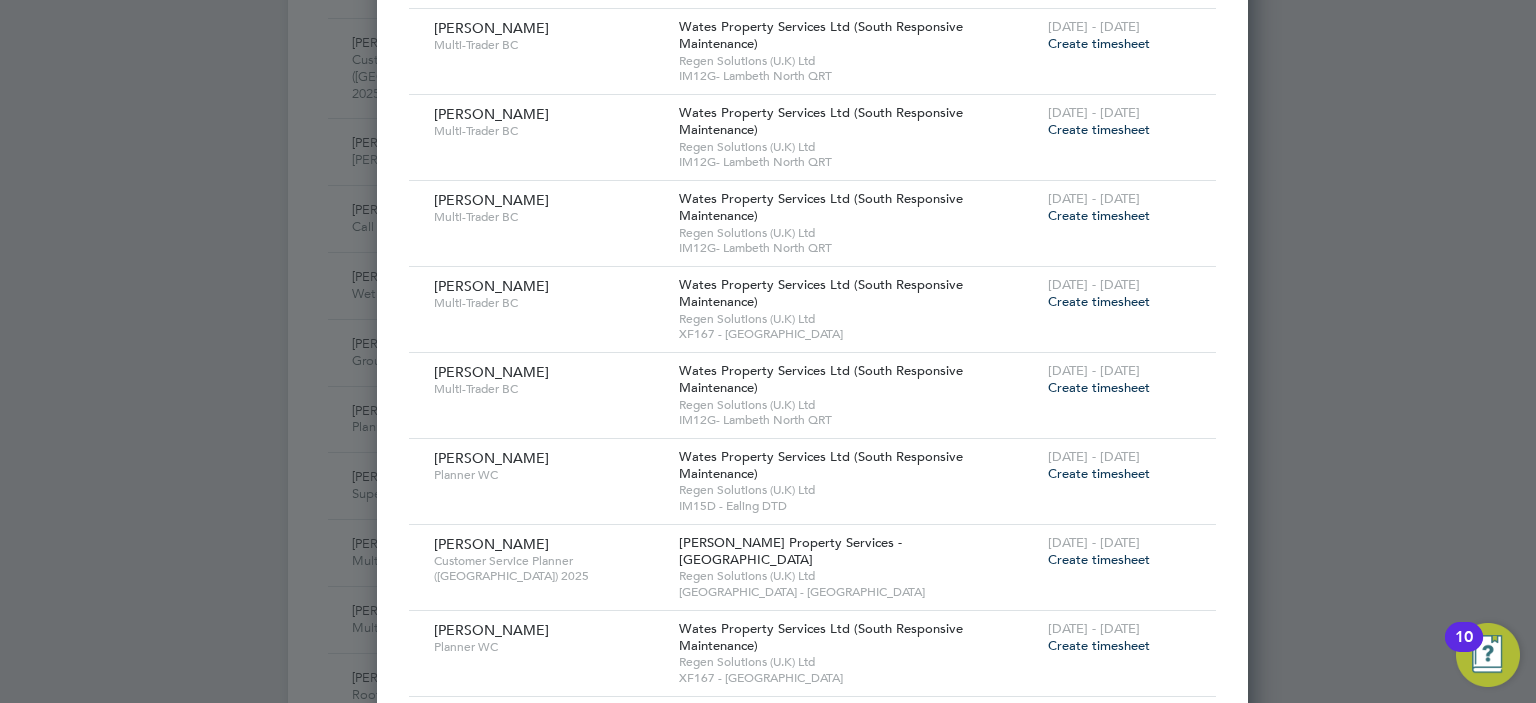 click on "Create timesheet" at bounding box center (1099, 473) 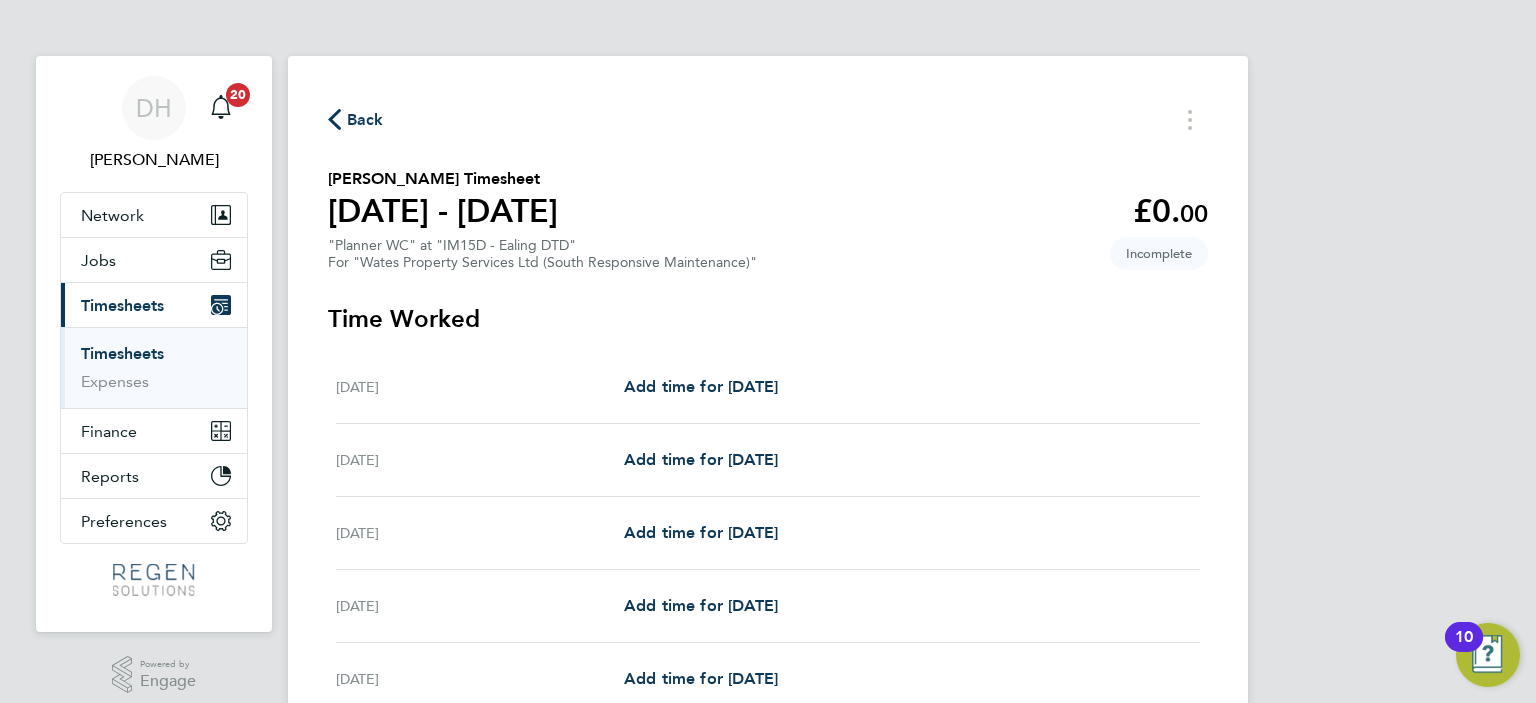 click on "Back" 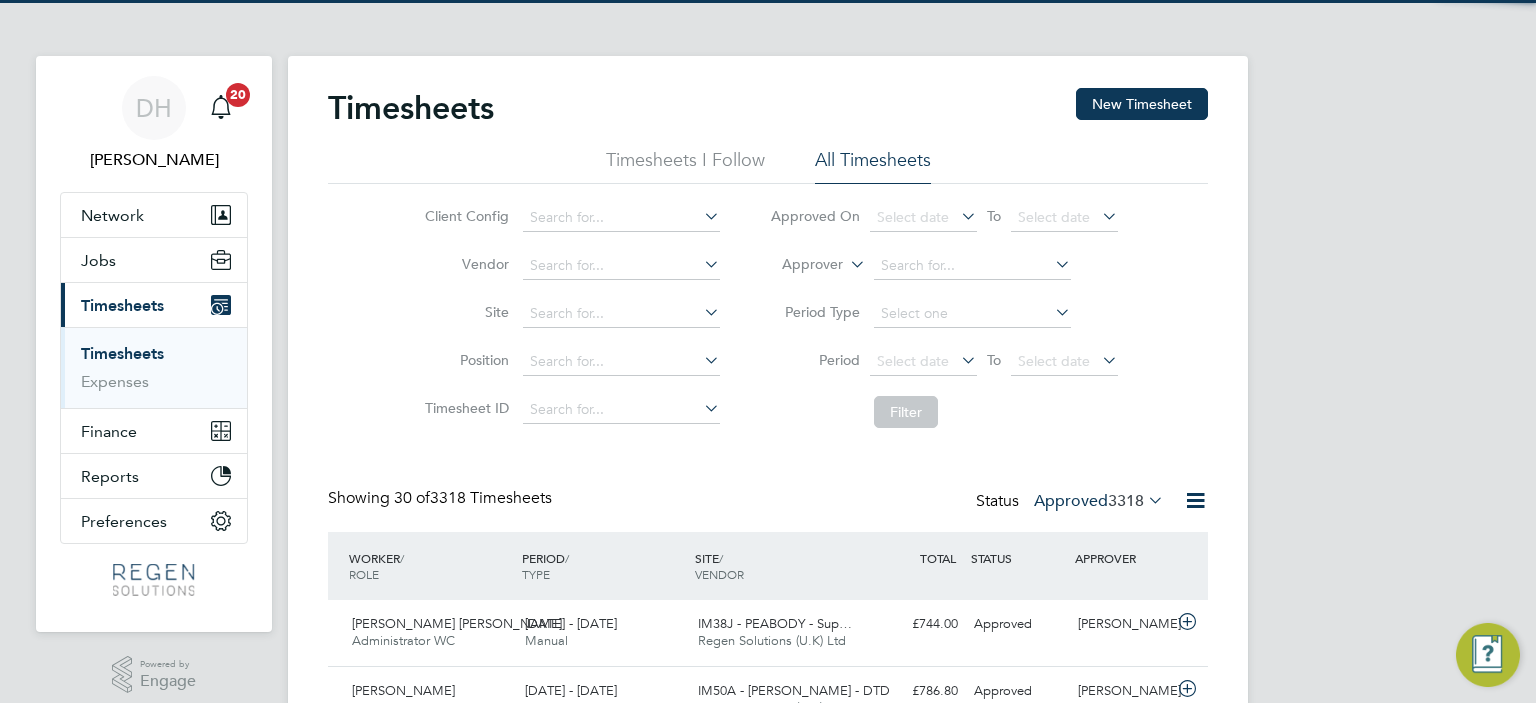 scroll, scrollTop: 9, scrollLeft: 10, axis: both 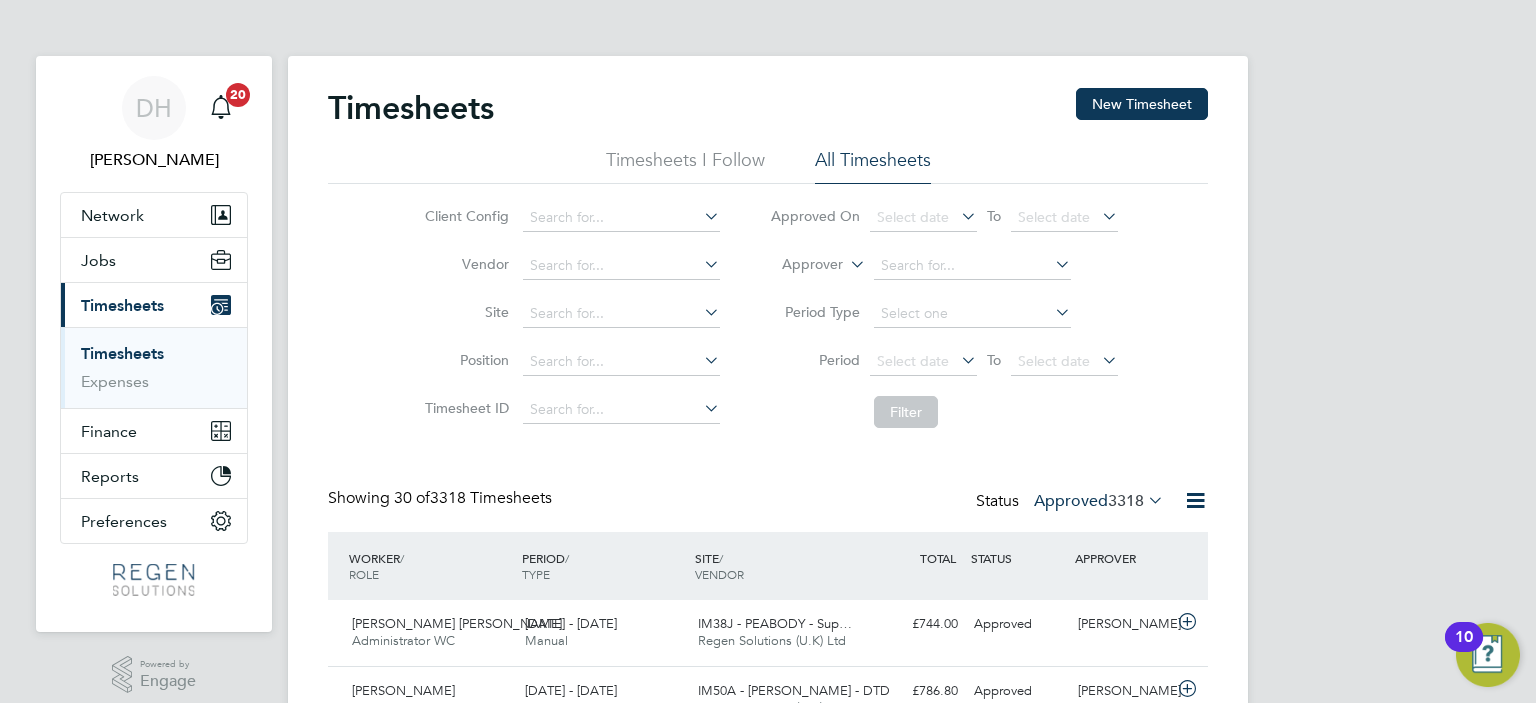 click on "Approved  3318" 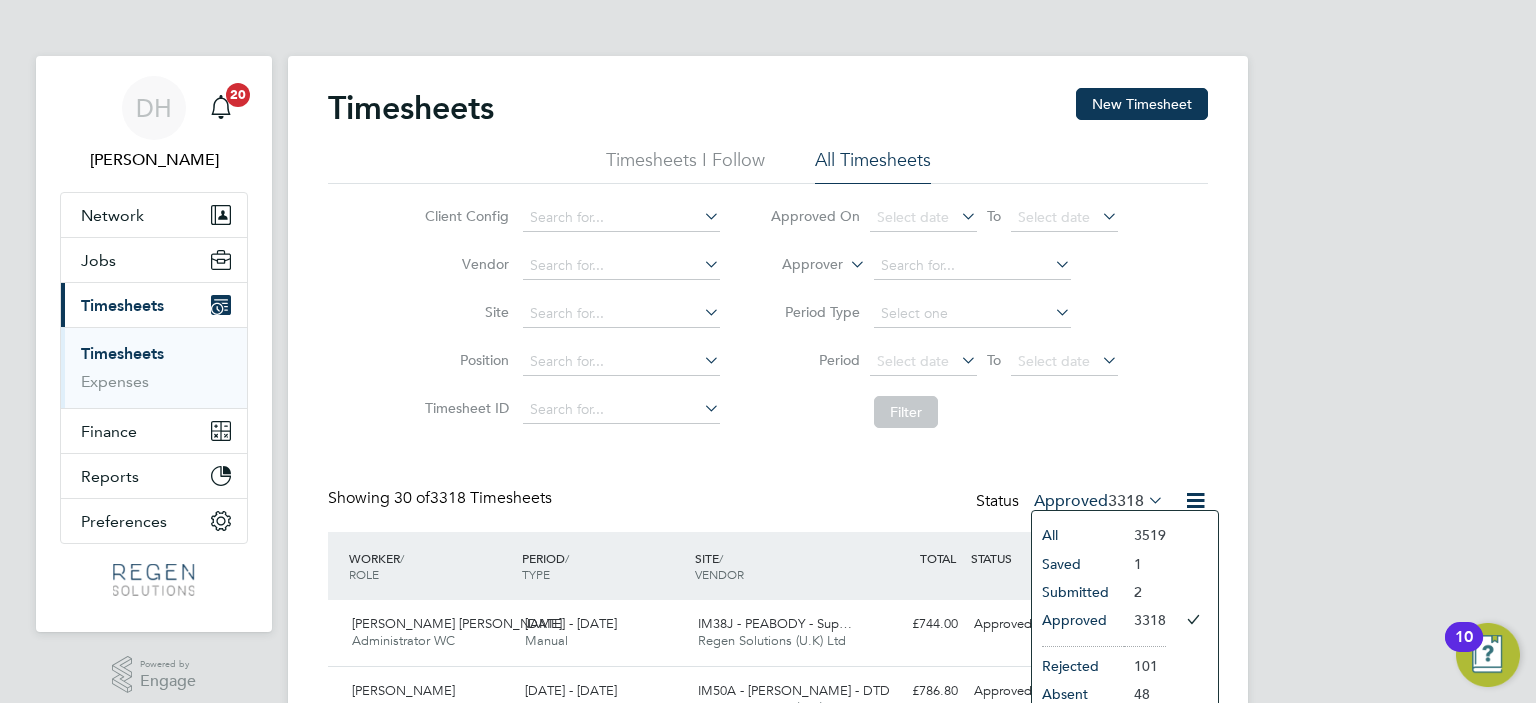 click on "Submitted" 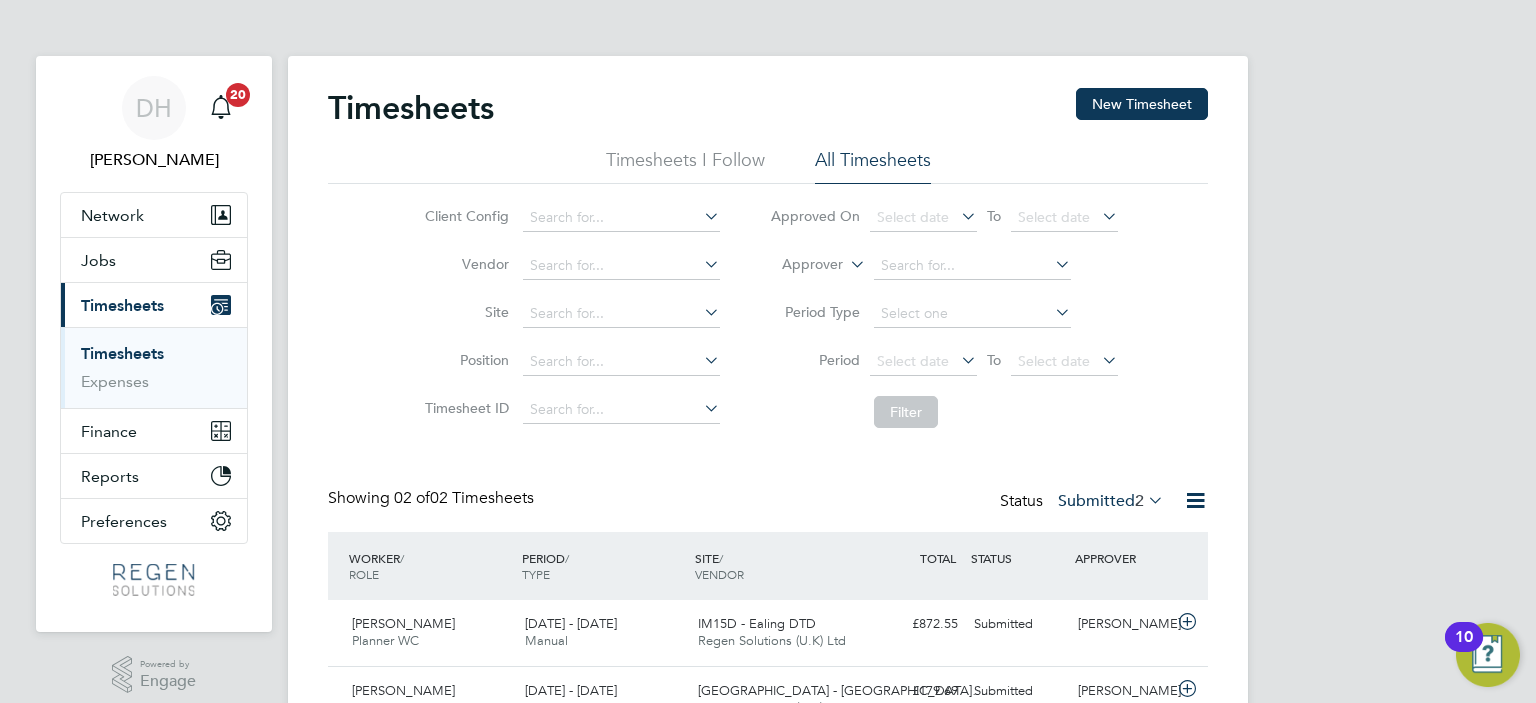 click on "Submitted  2" 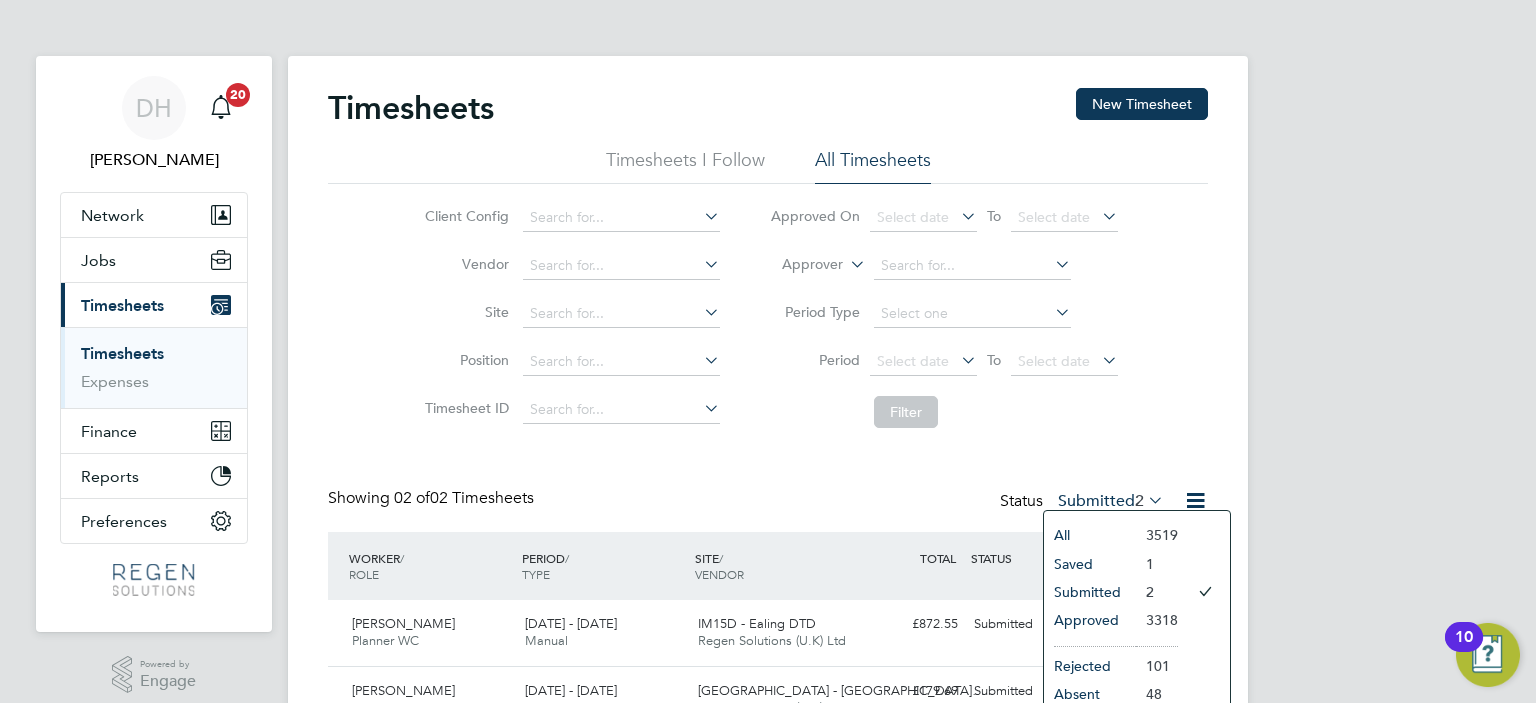 click on "Approved" 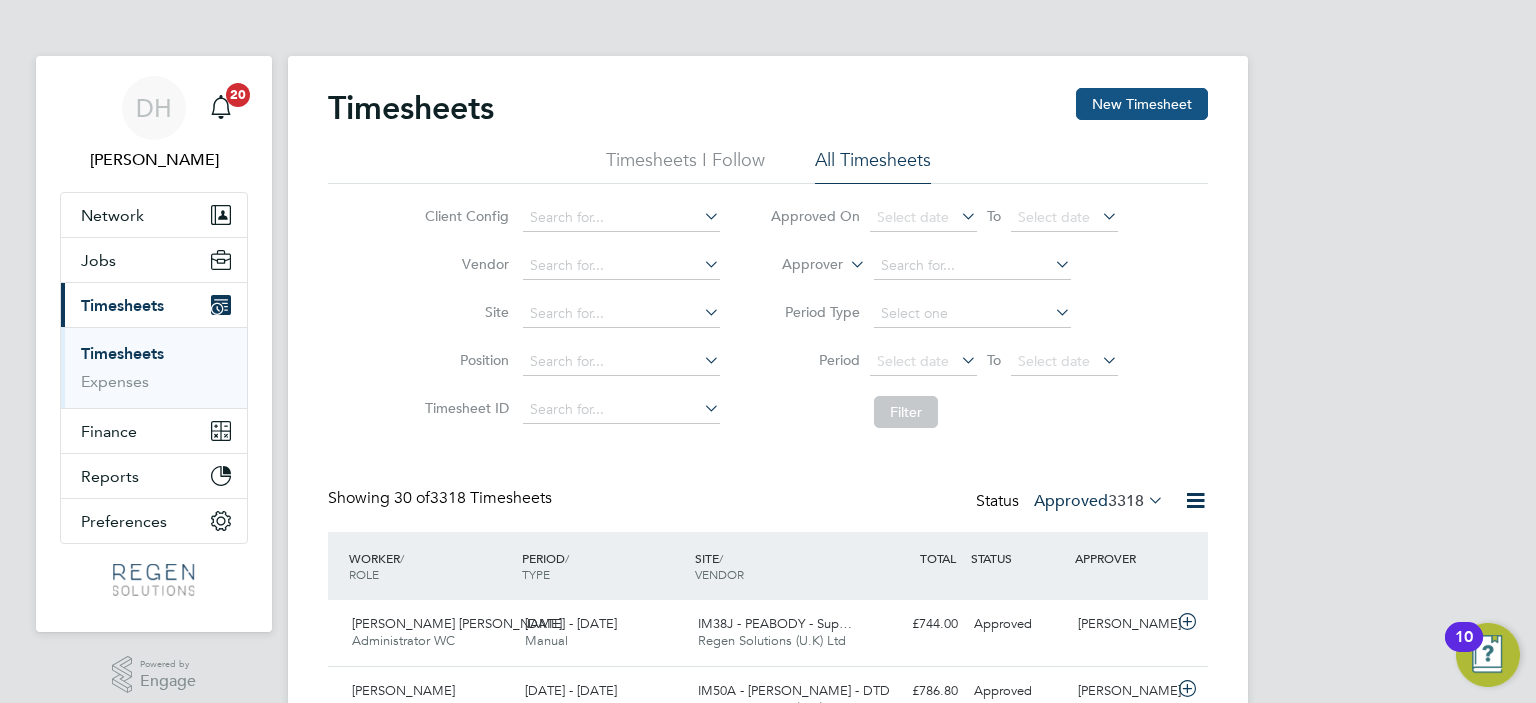 click on "New Timesheet" 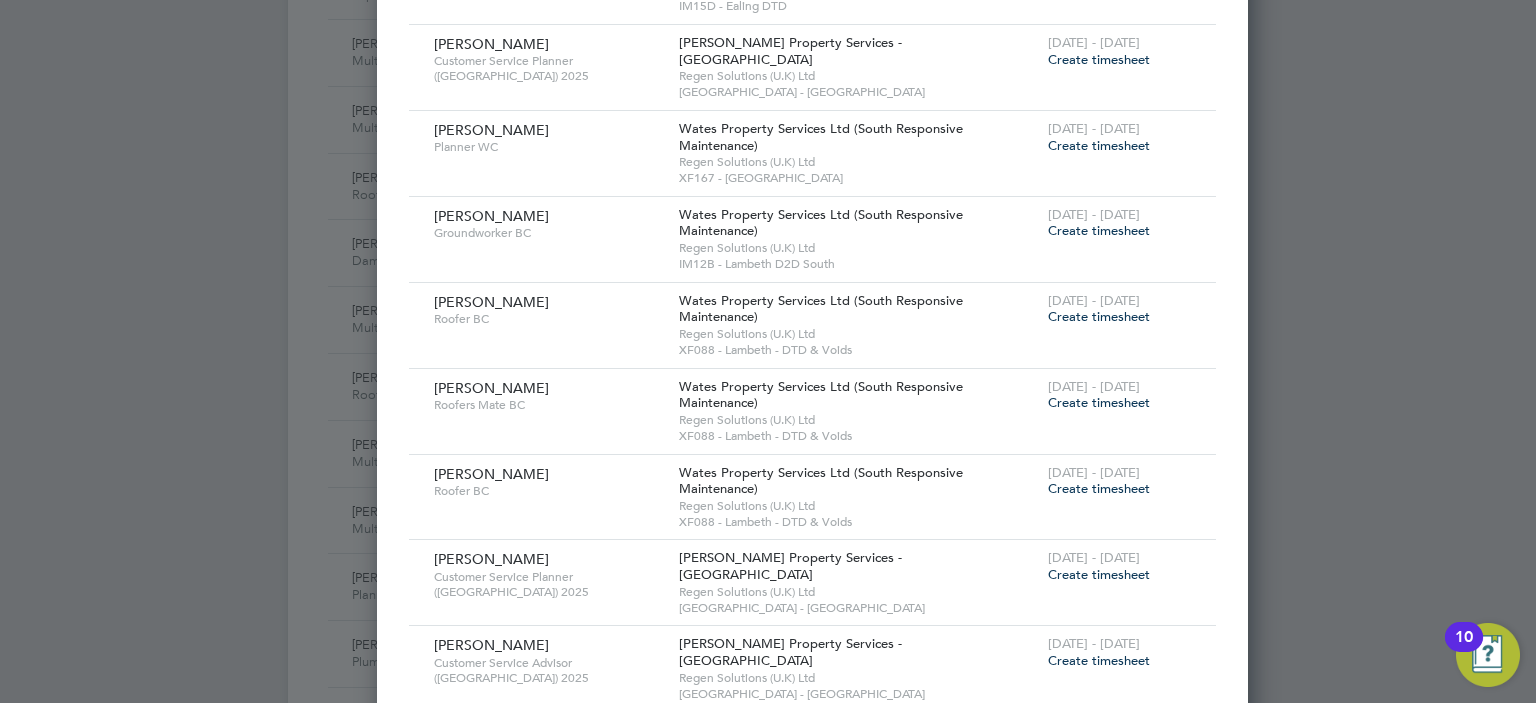 drag, startPoint x: 1032, startPoint y: 539, endPoint x: 19, endPoint y: 447, distance: 1017.1691 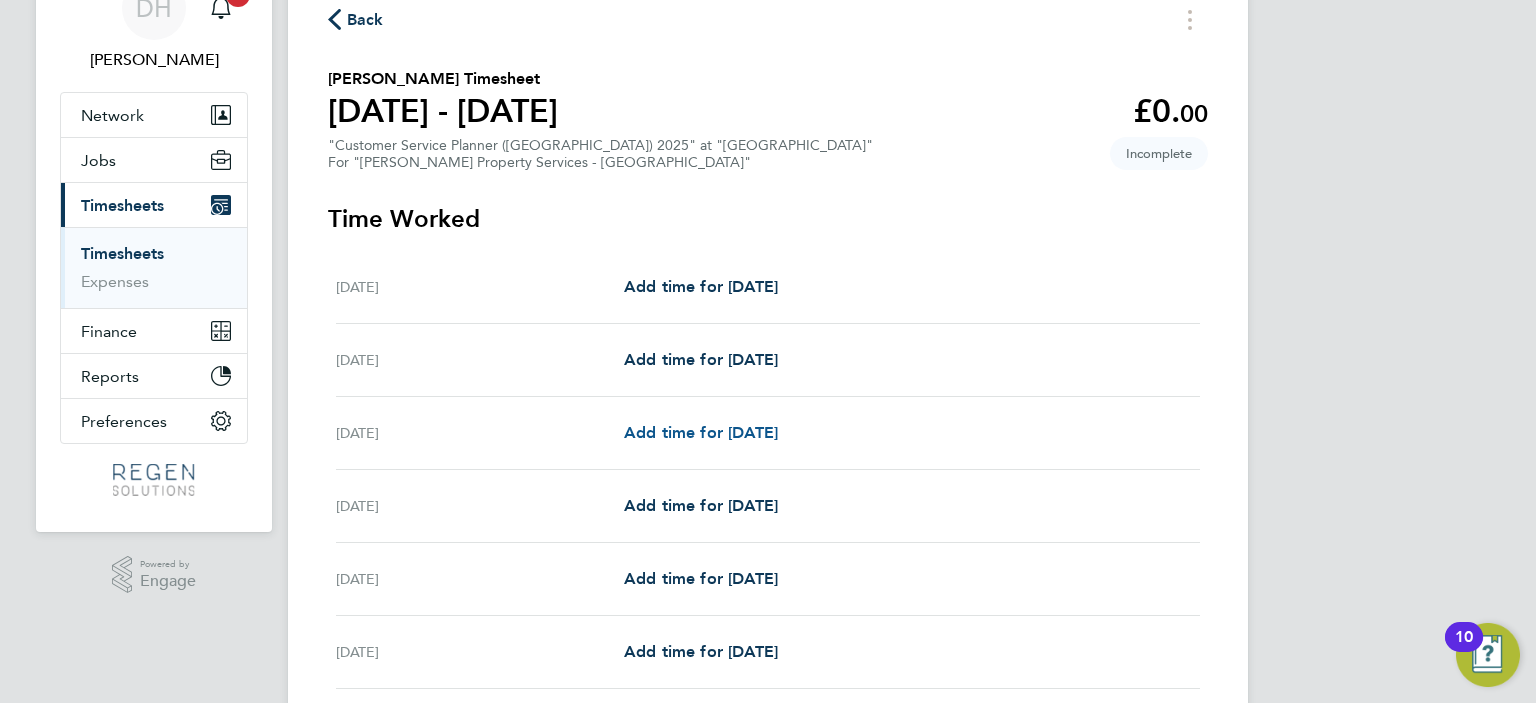 click on "Add time for [DATE]" at bounding box center (701, 432) 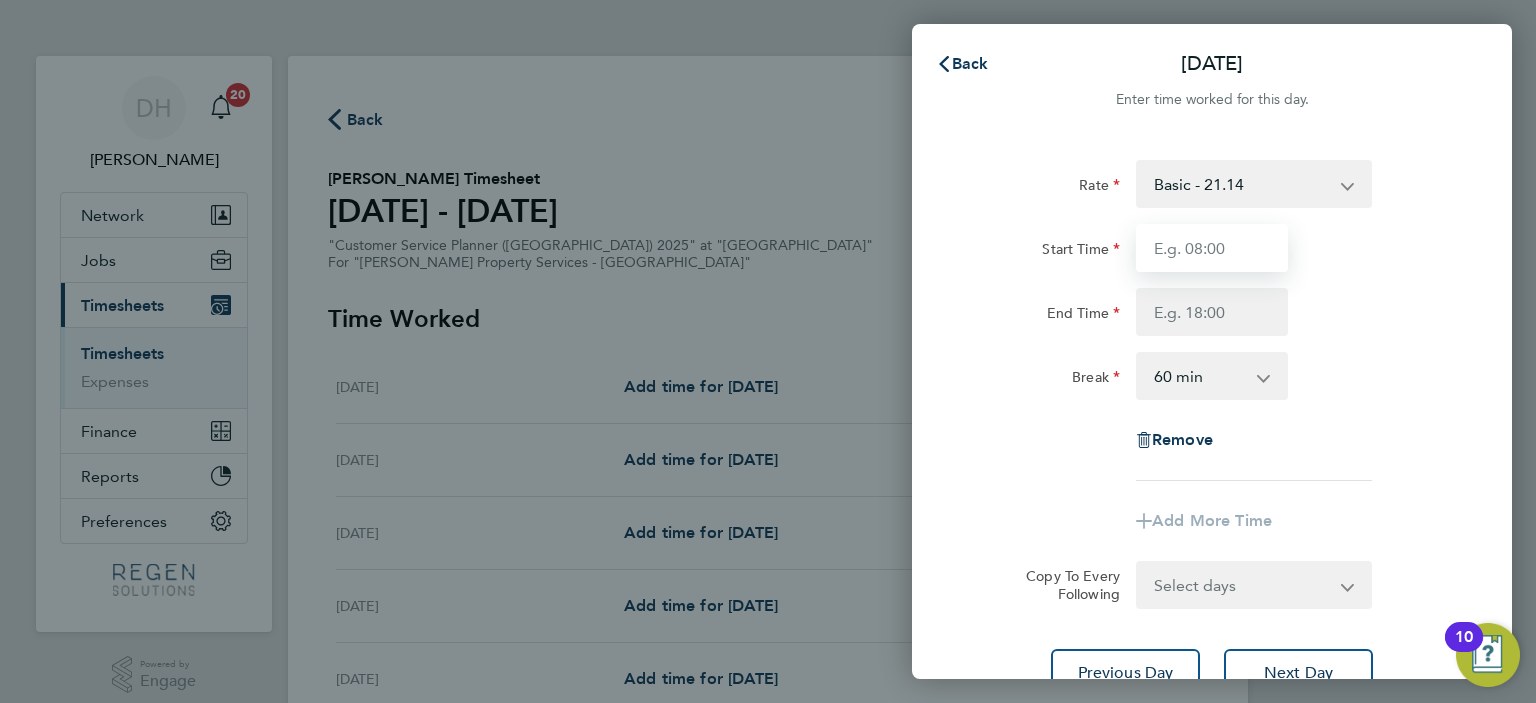 click on "Start Time" at bounding box center (1212, 248) 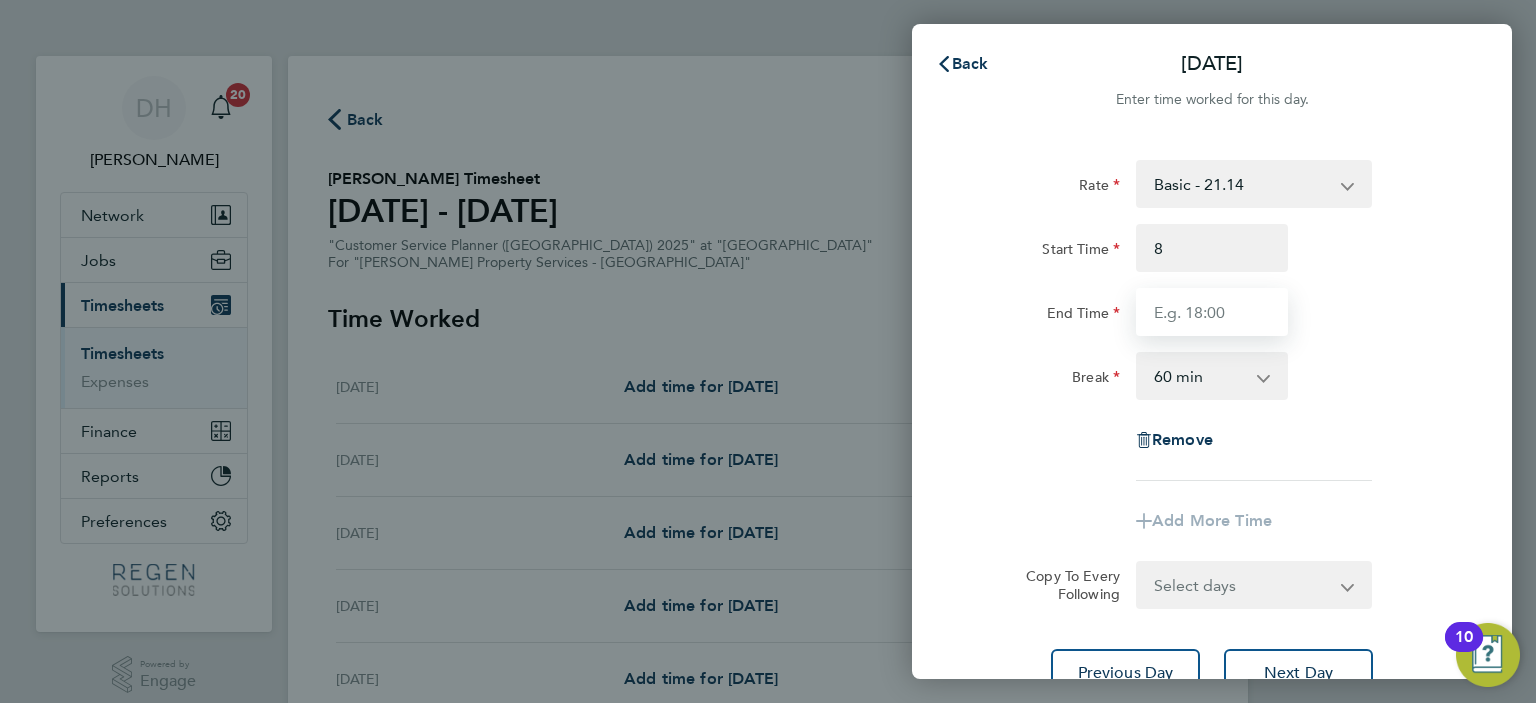 type on "08:00" 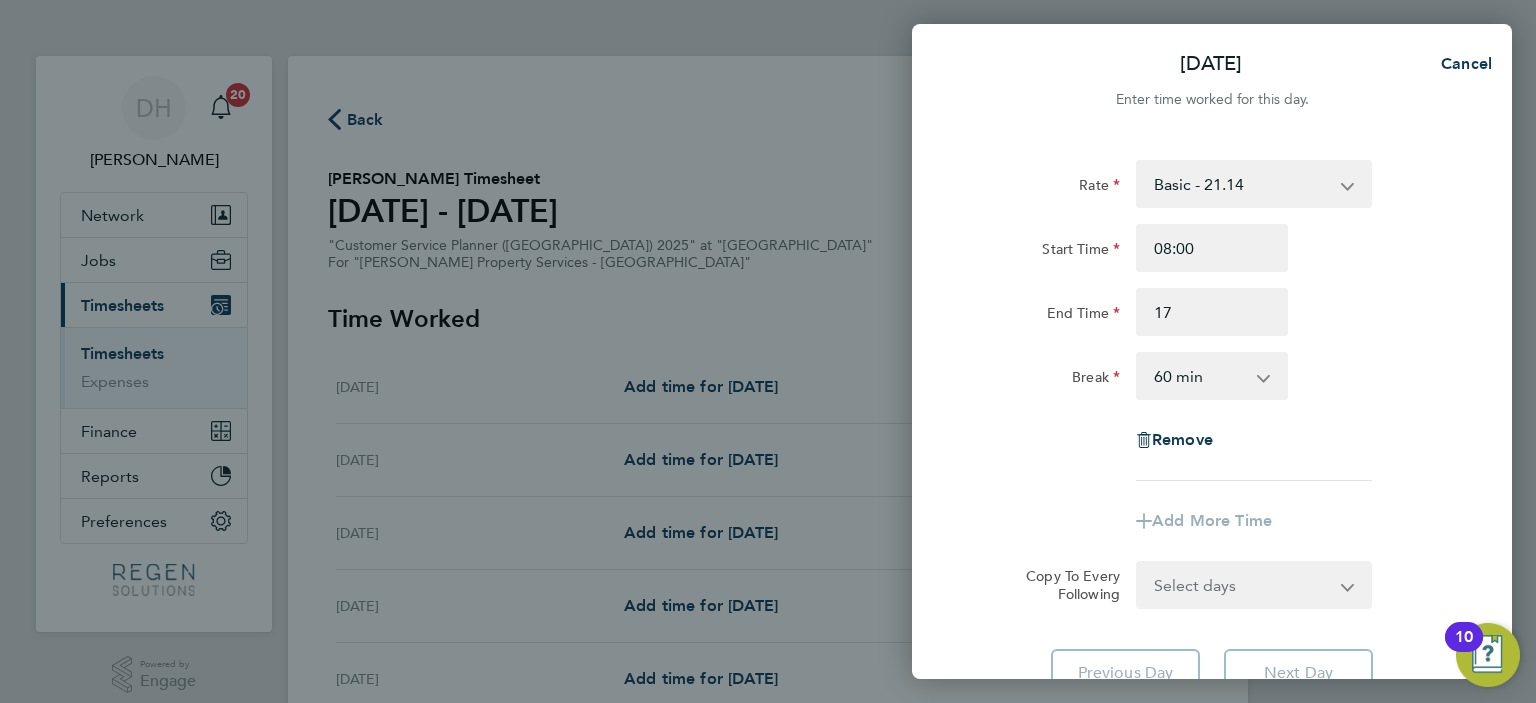 type on "17:00" 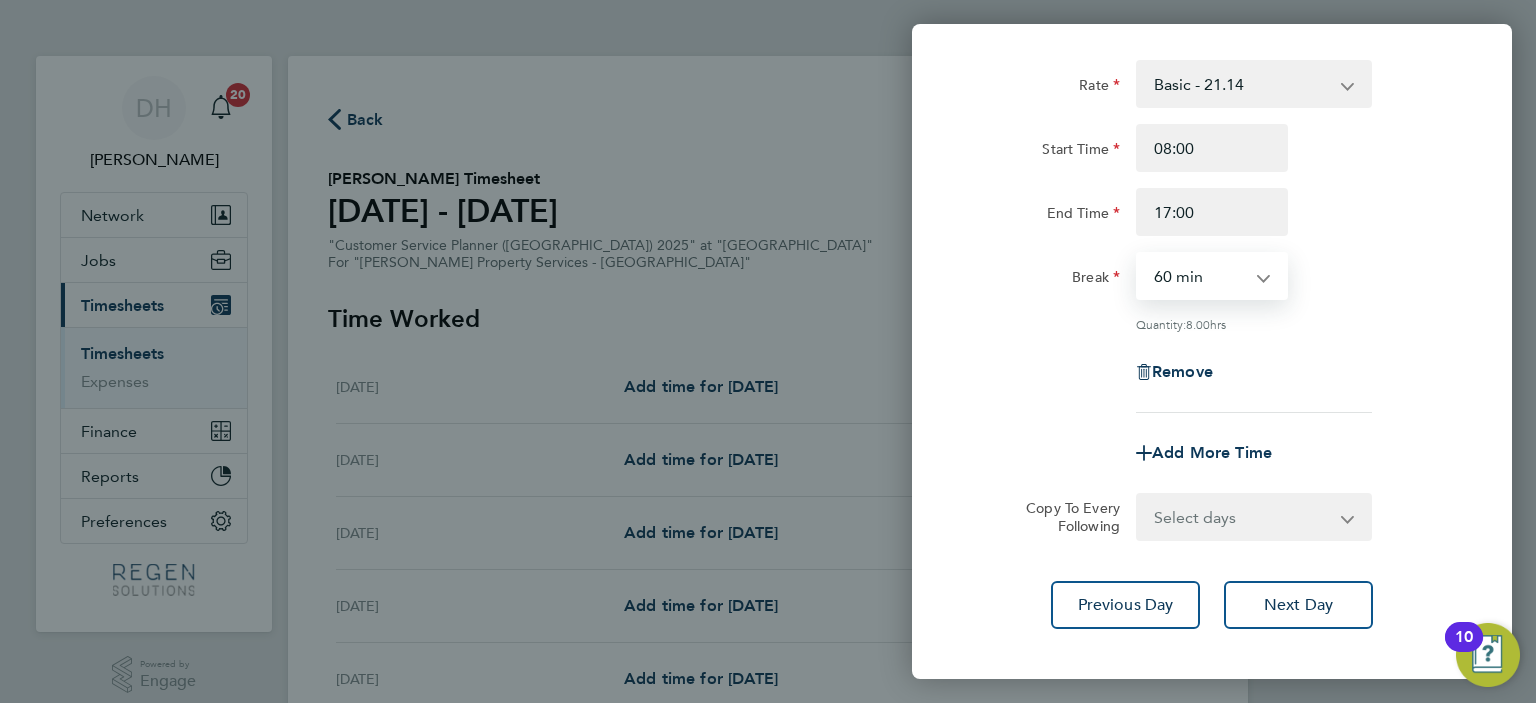 click on "Select days   Day   [DATE]   [DATE]   [DATE]   [DATE]" at bounding box center (1243, 517) 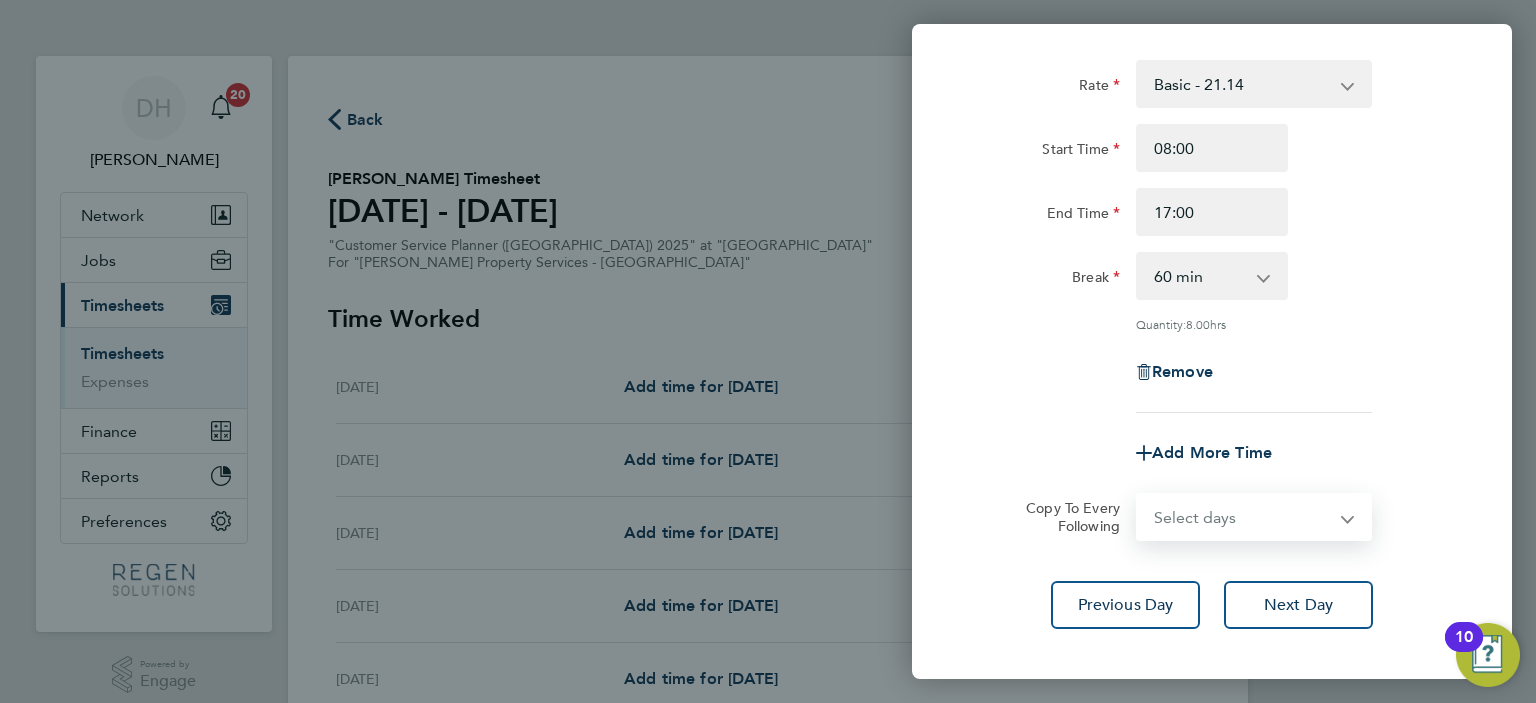 click on "Select days   Day   [DATE]   [DATE]   [DATE]   [DATE]" at bounding box center (1243, 517) 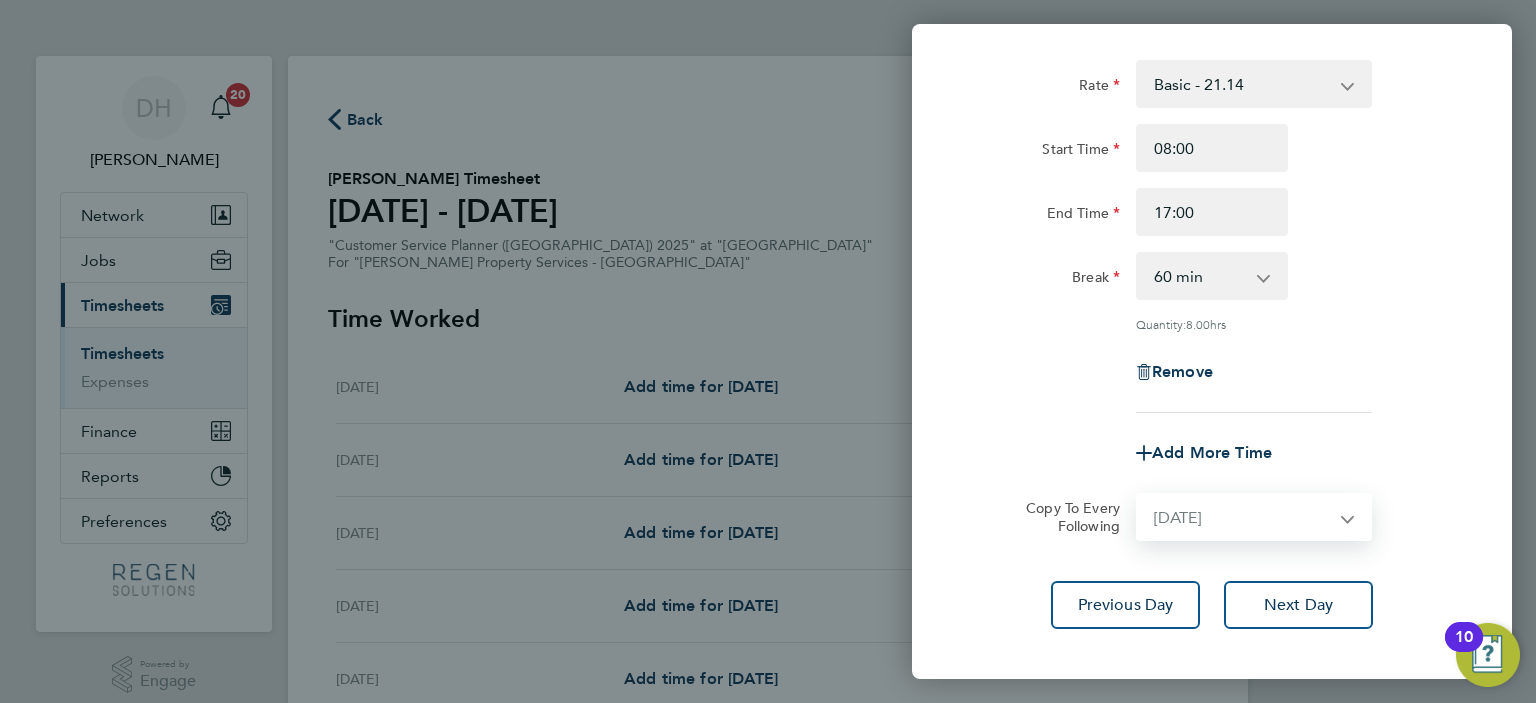 click on "Select days   Day   [DATE]   [DATE]   [DATE]   [DATE]" at bounding box center [1243, 517] 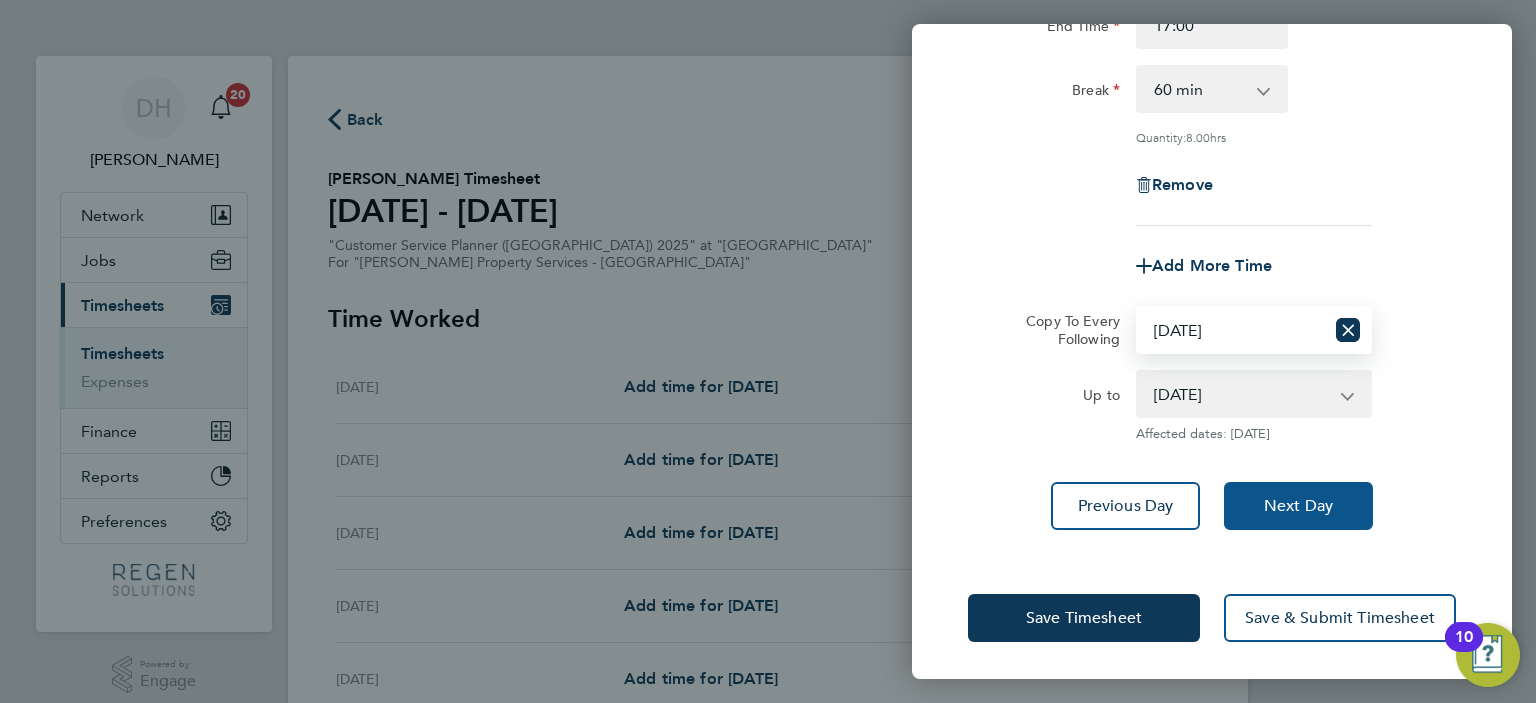 click on "Next Day" 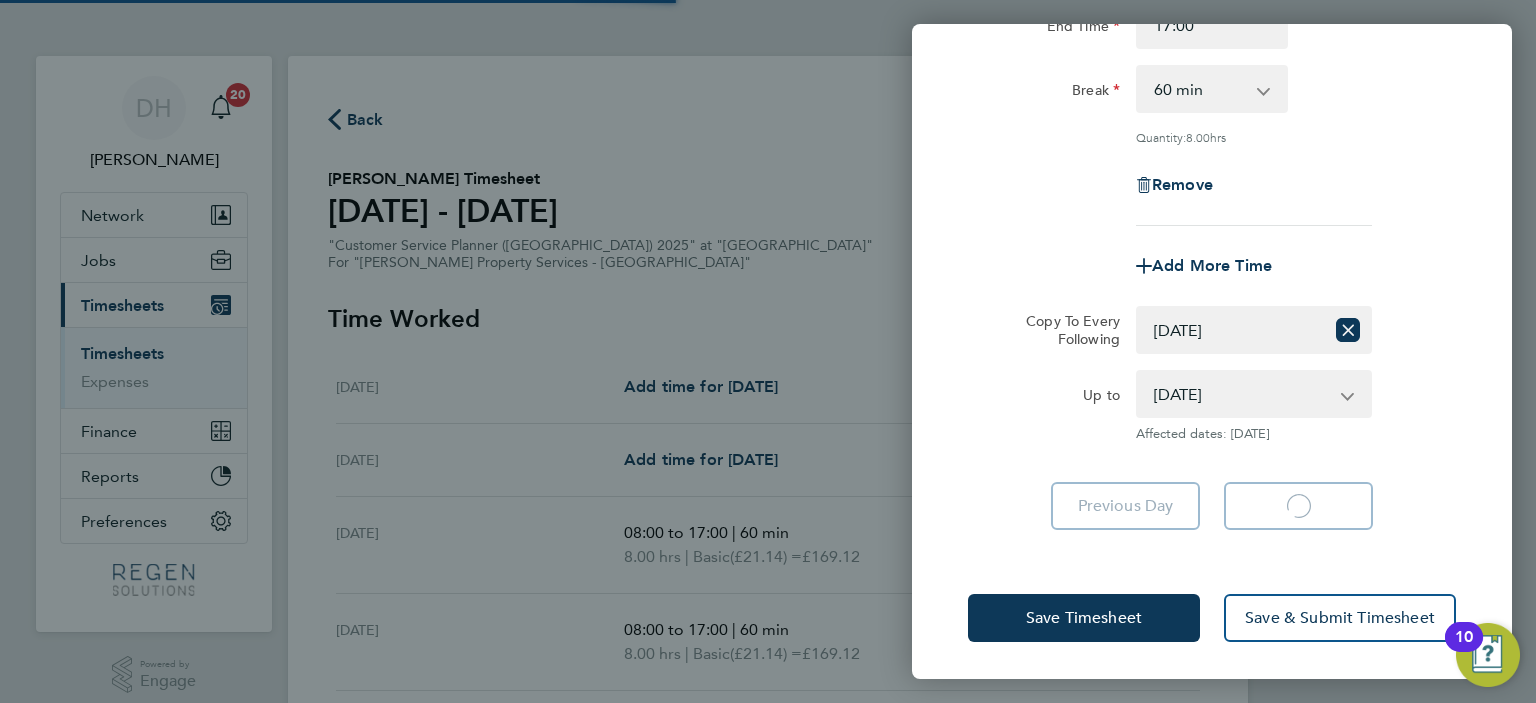 select on "60" 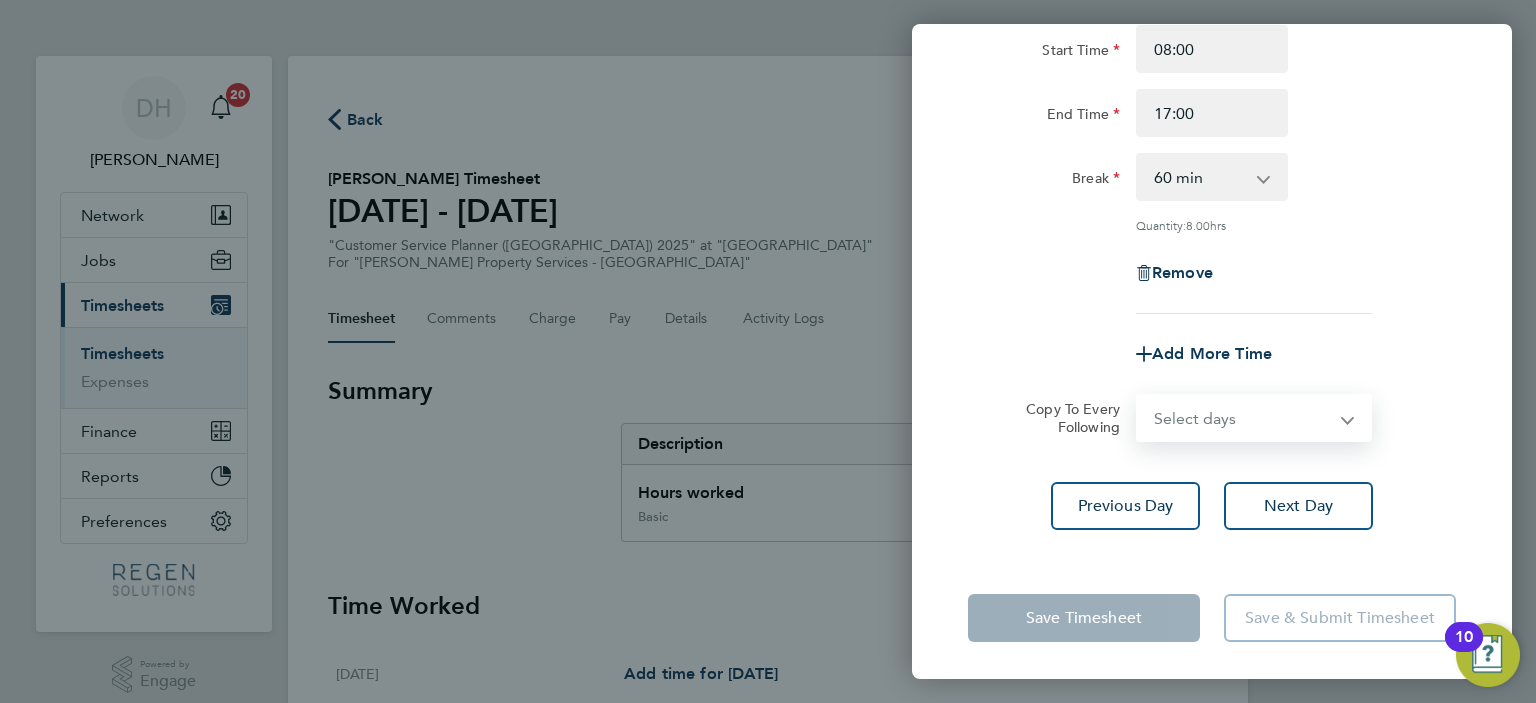 click on "Select days   Day   [DATE]   [DATE]   [DATE]" at bounding box center [1243, 418] 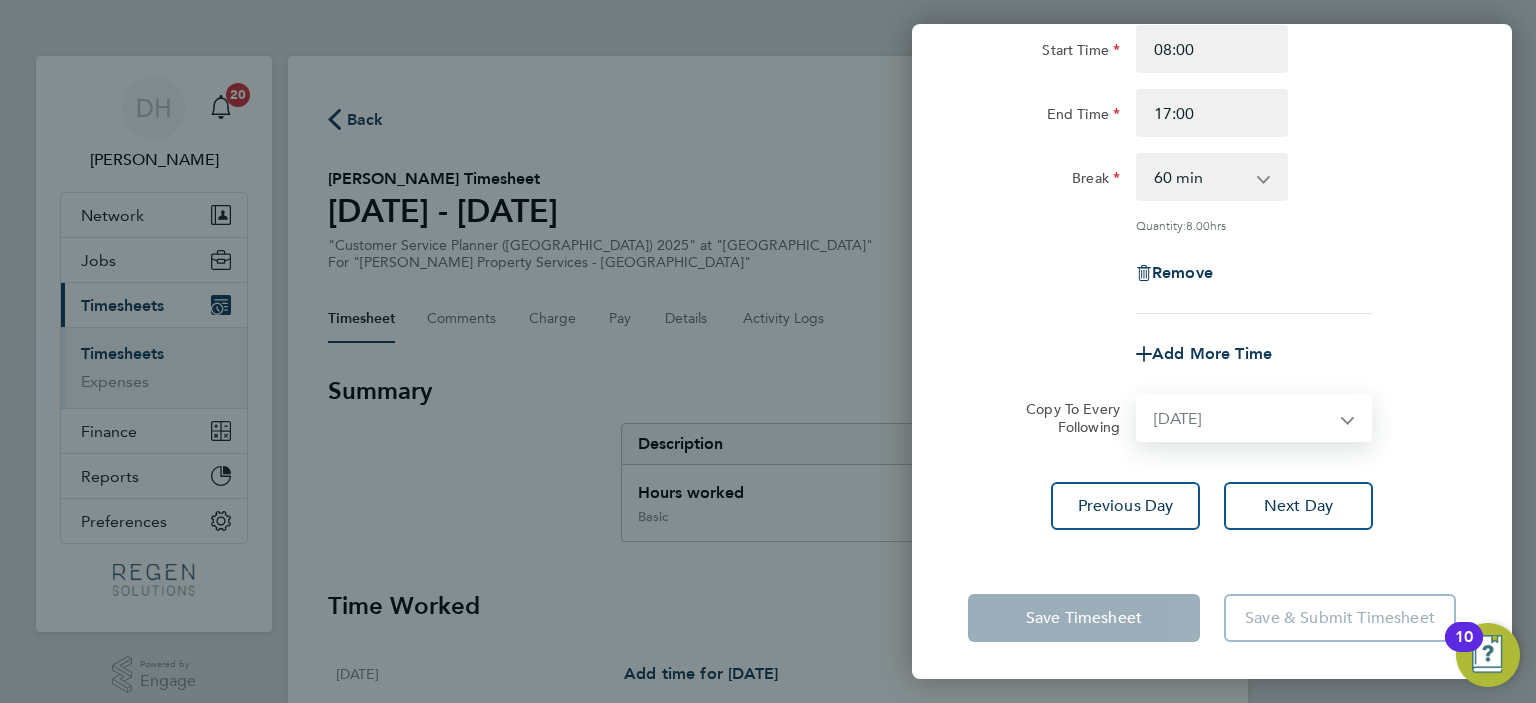 click on "Select days   Day   [DATE]   [DATE]   [DATE]" at bounding box center (1243, 418) 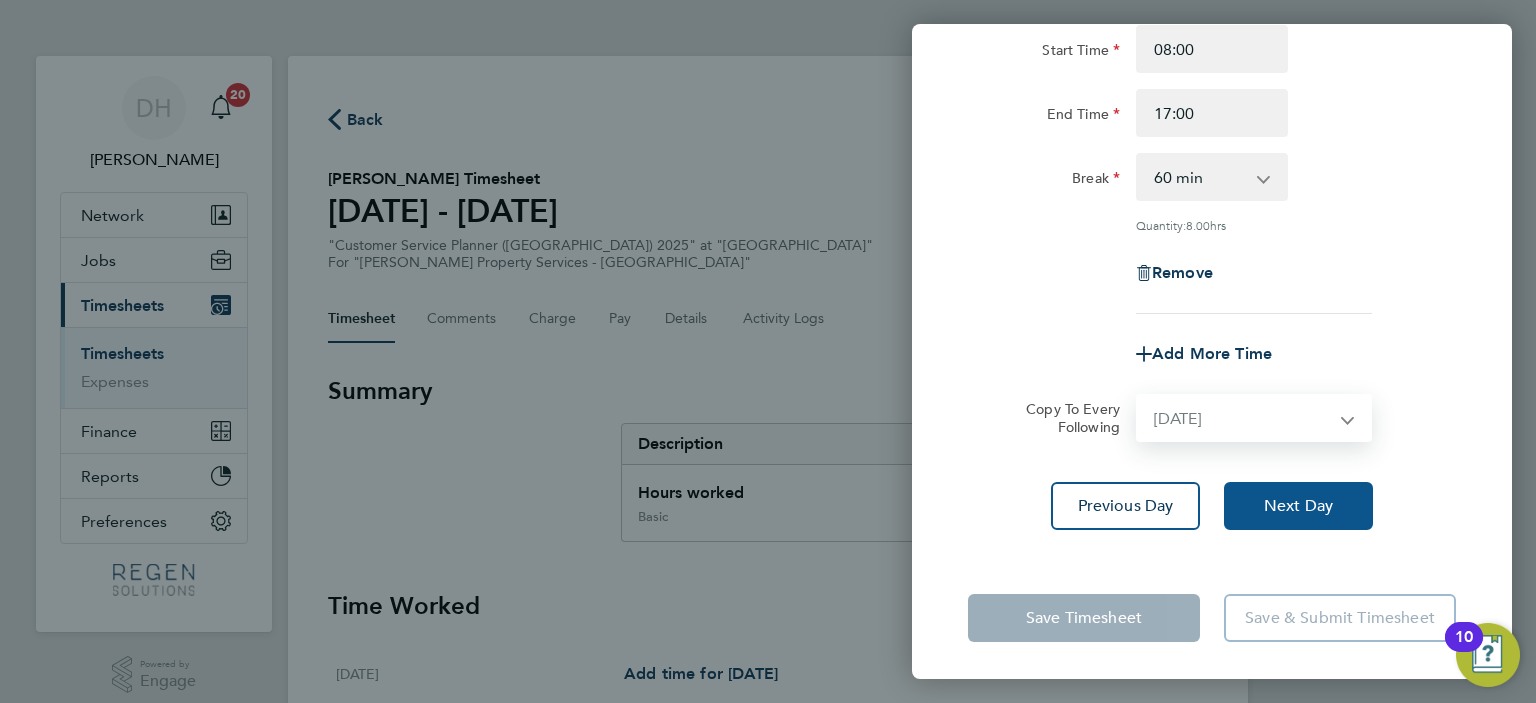 select on "[DATE]" 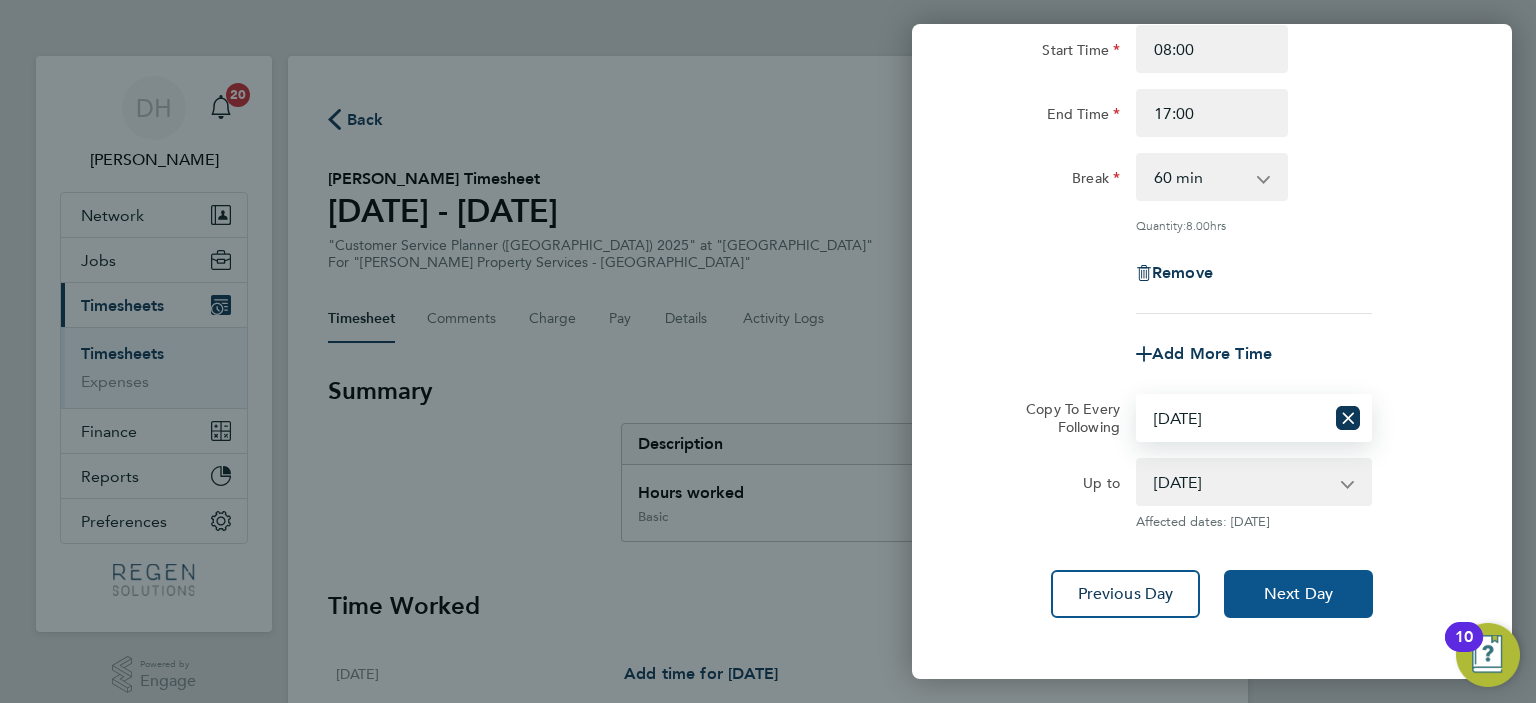 drag, startPoint x: 1293, startPoint y: 583, endPoint x: 1292, endPoint y: 553, distance: 30.016663 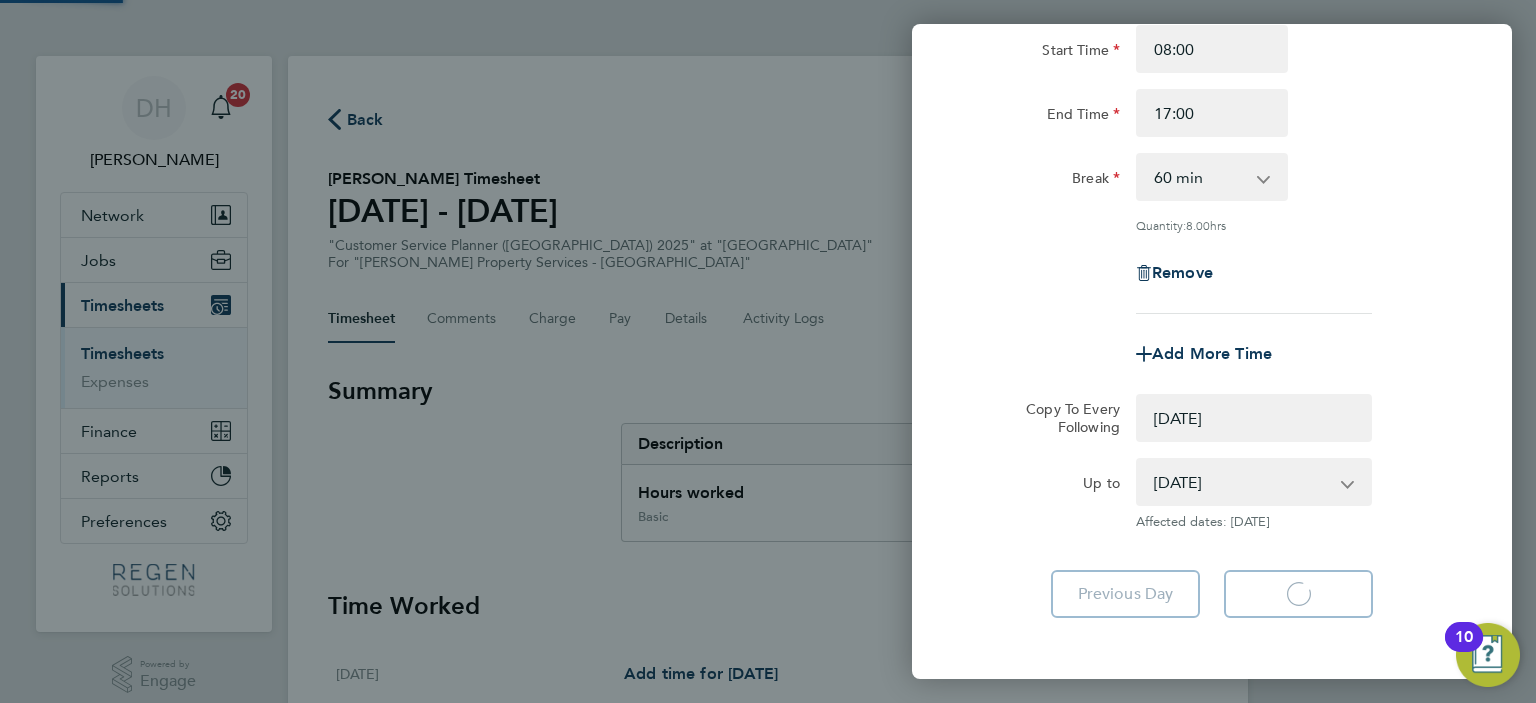 select on "0: null" 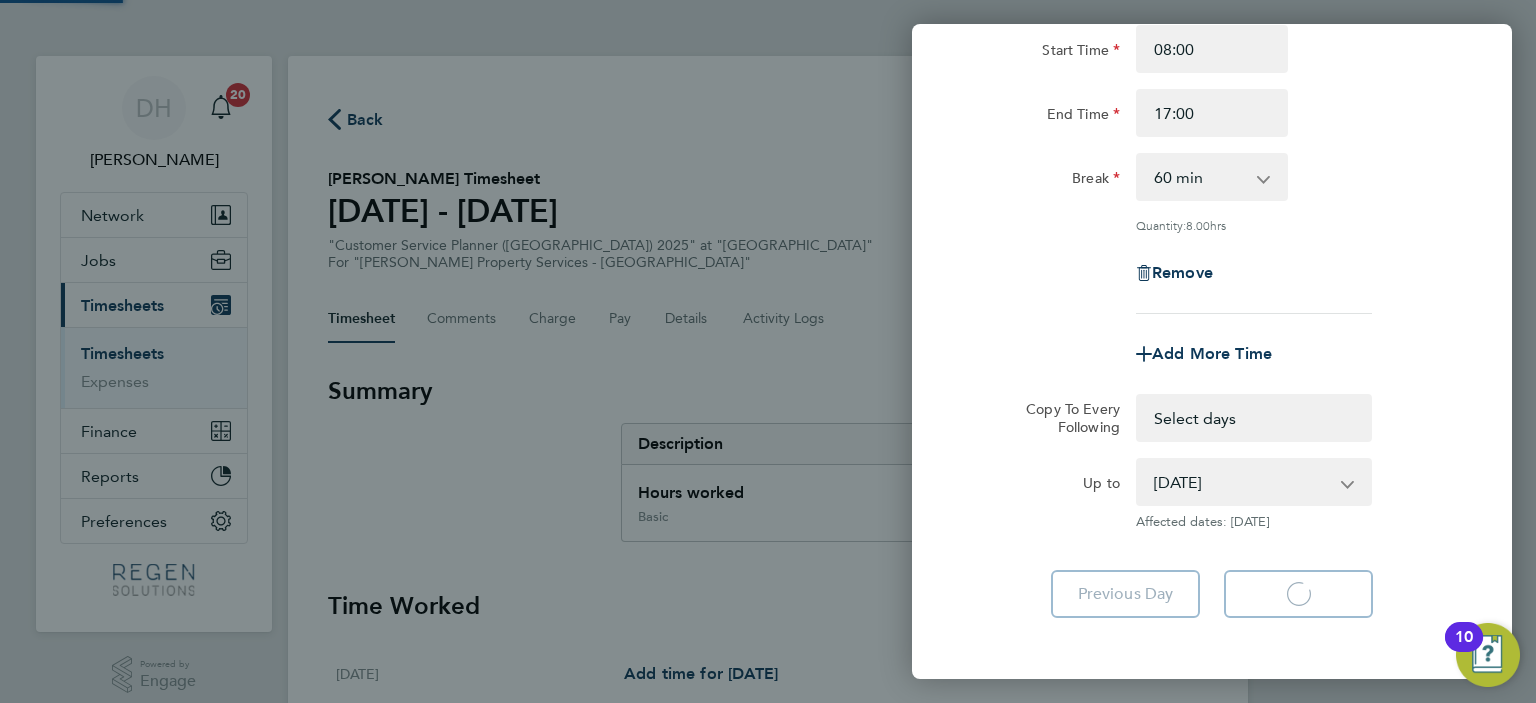 select on "60" 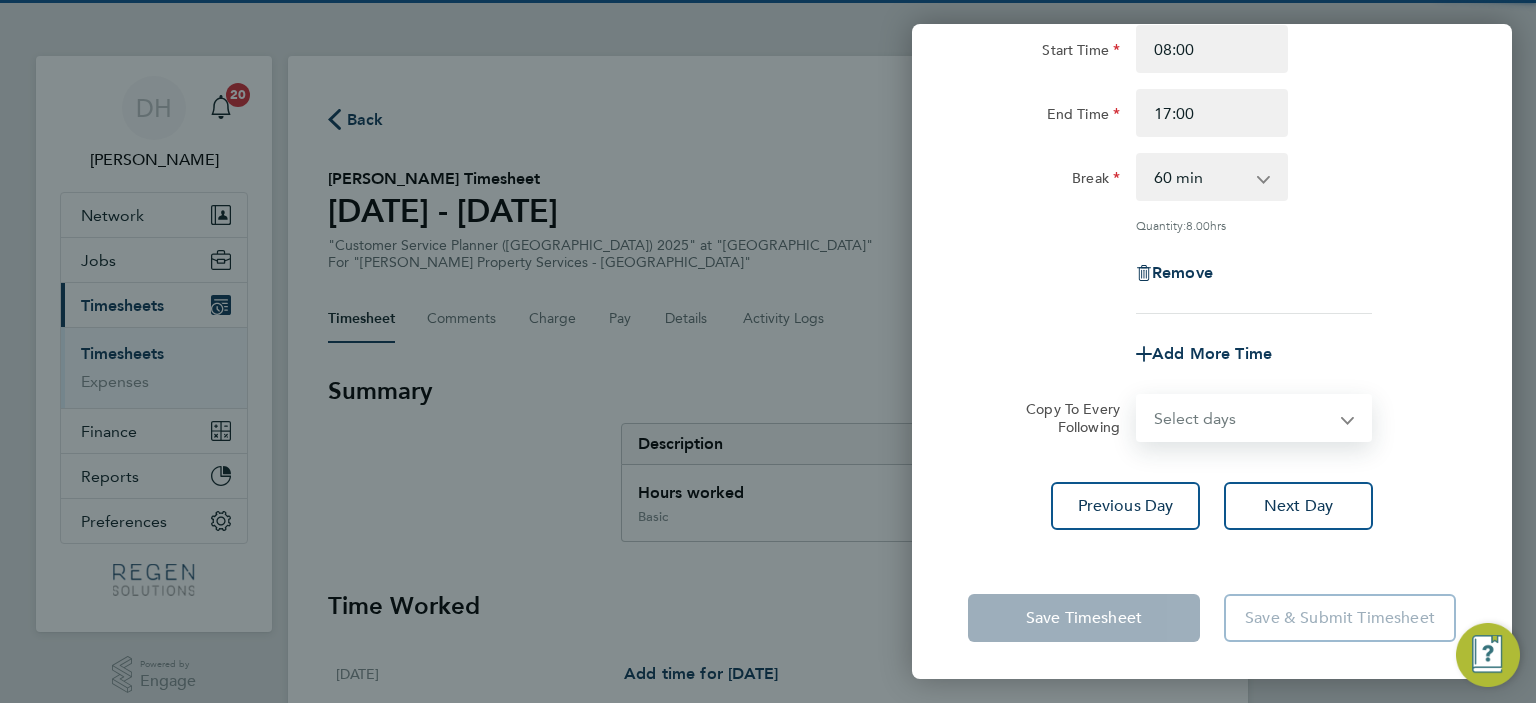 click on "Select days   Day   [DATE]   [DATE]" at bounding box center [1243, 418] 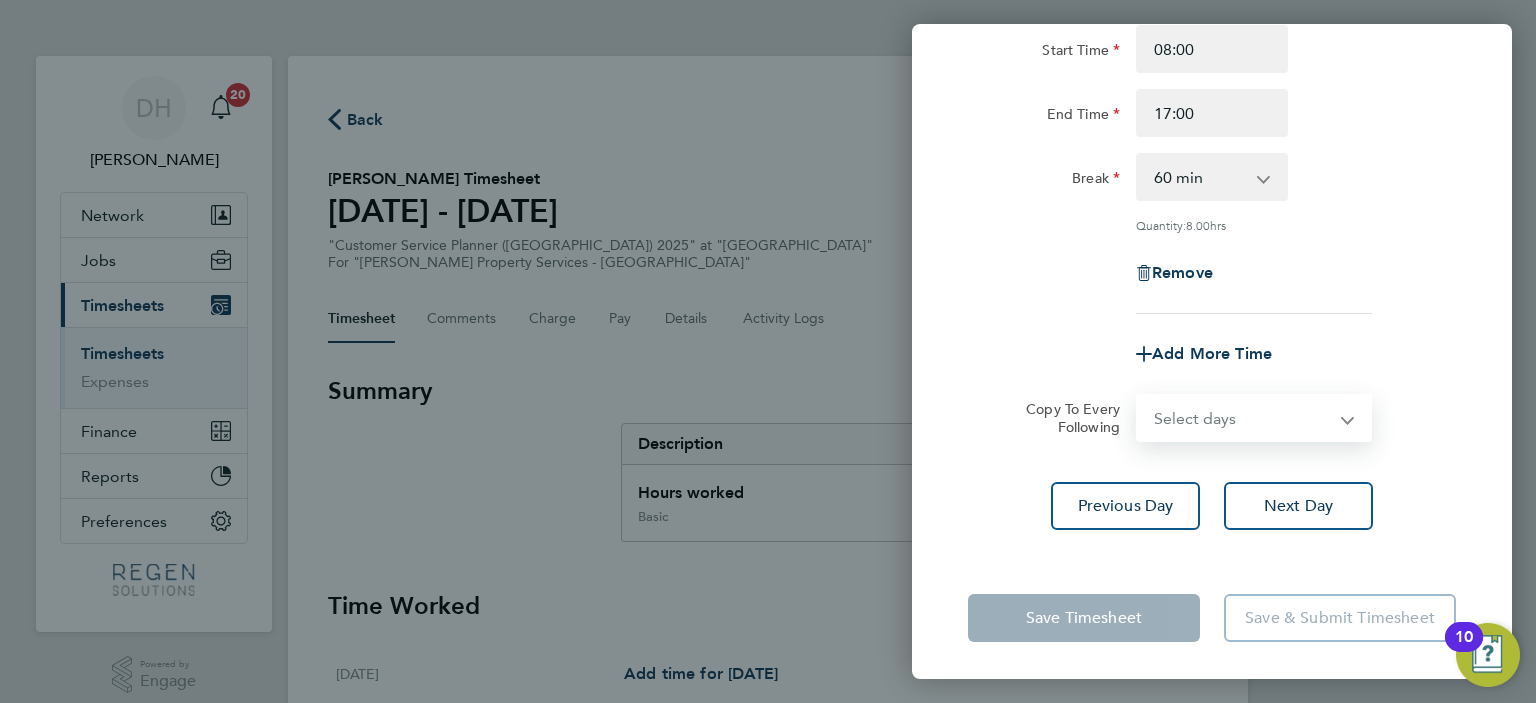 select on "THU" 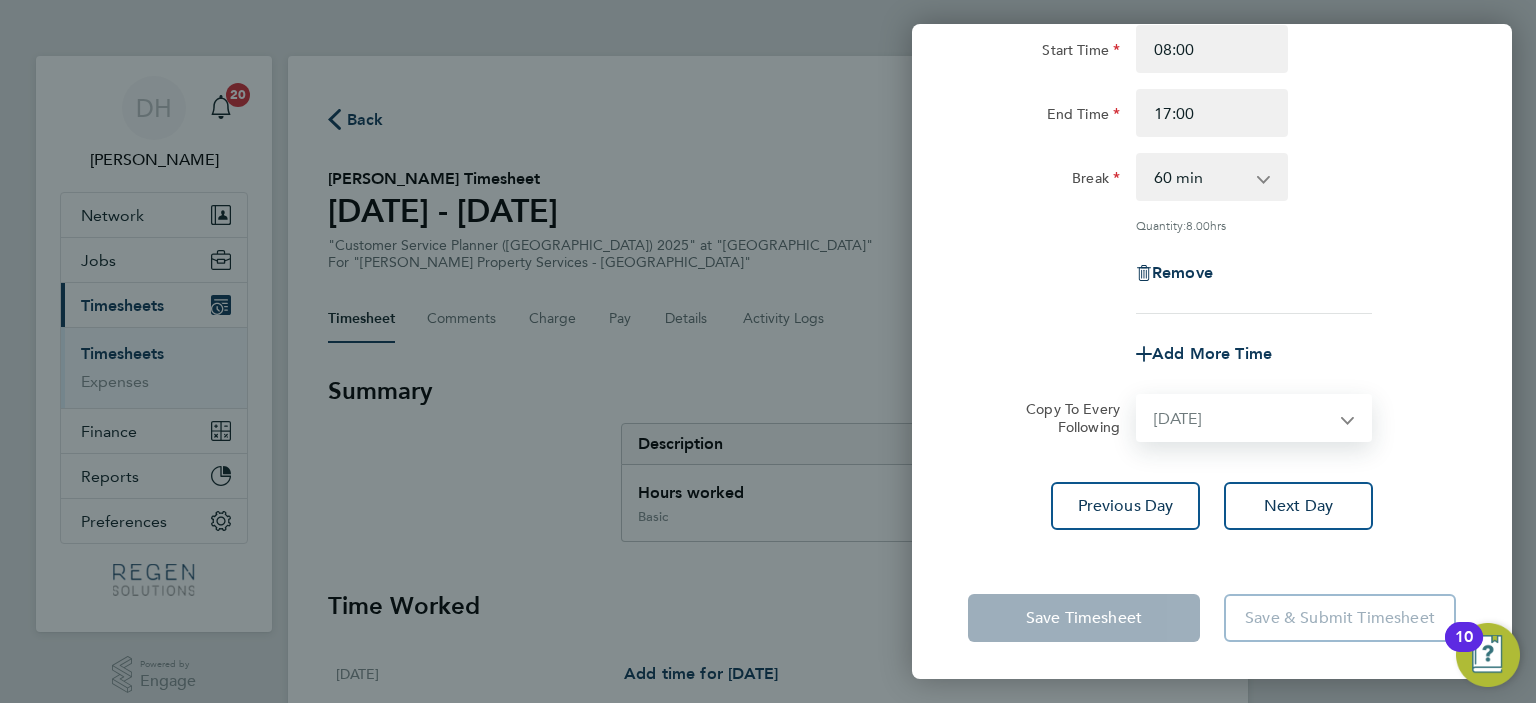 click on "Select days   Day   [DATE]   [DATE]" at bounding box center [1243, 418] 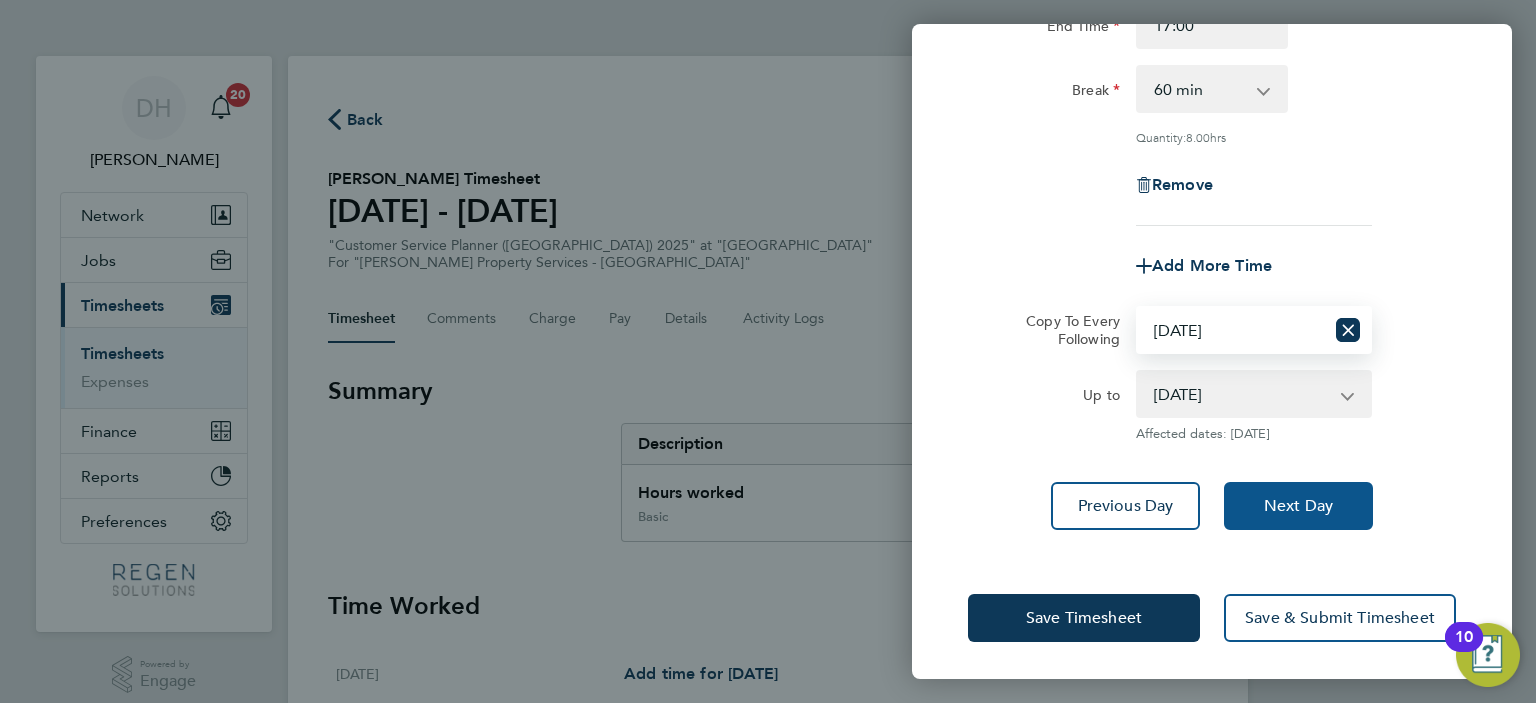 click on "Next Day" 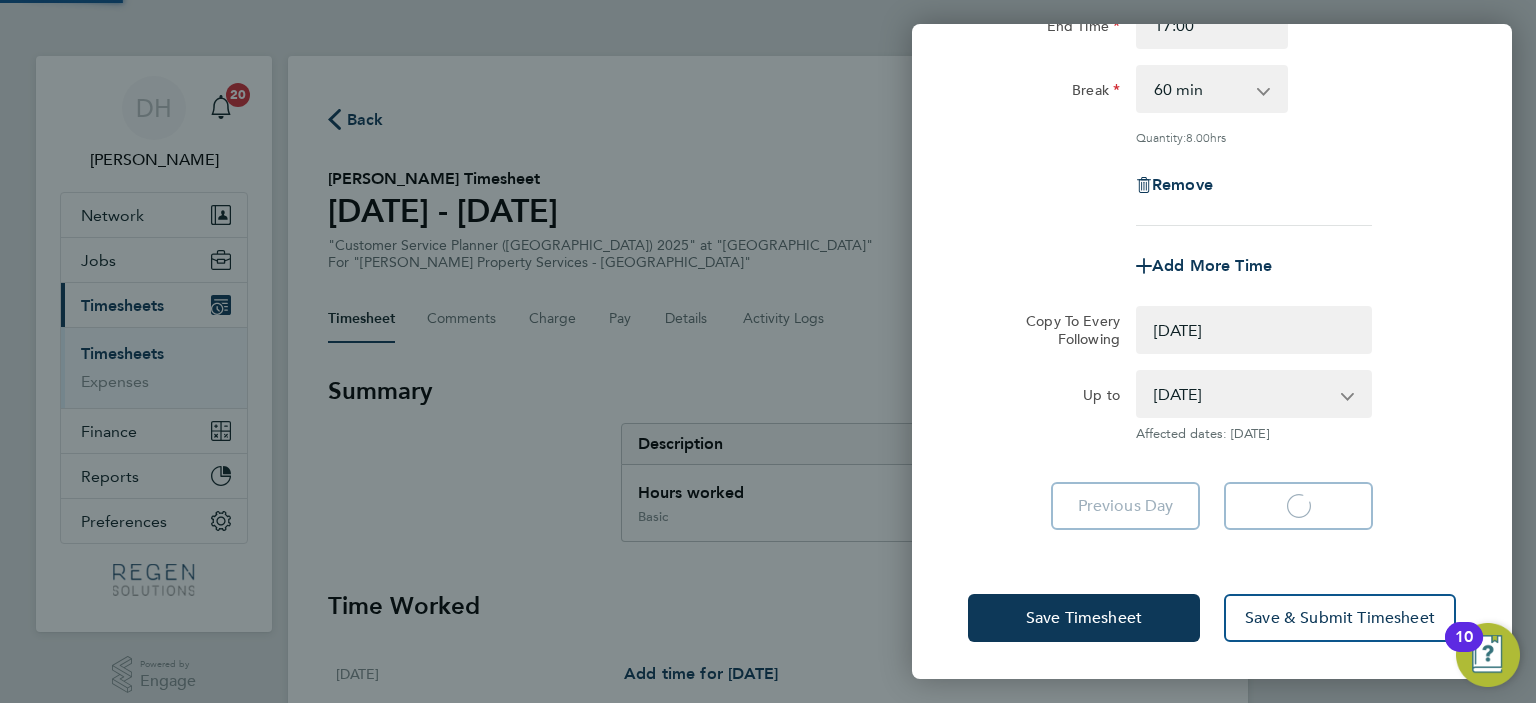 select on "0: null" 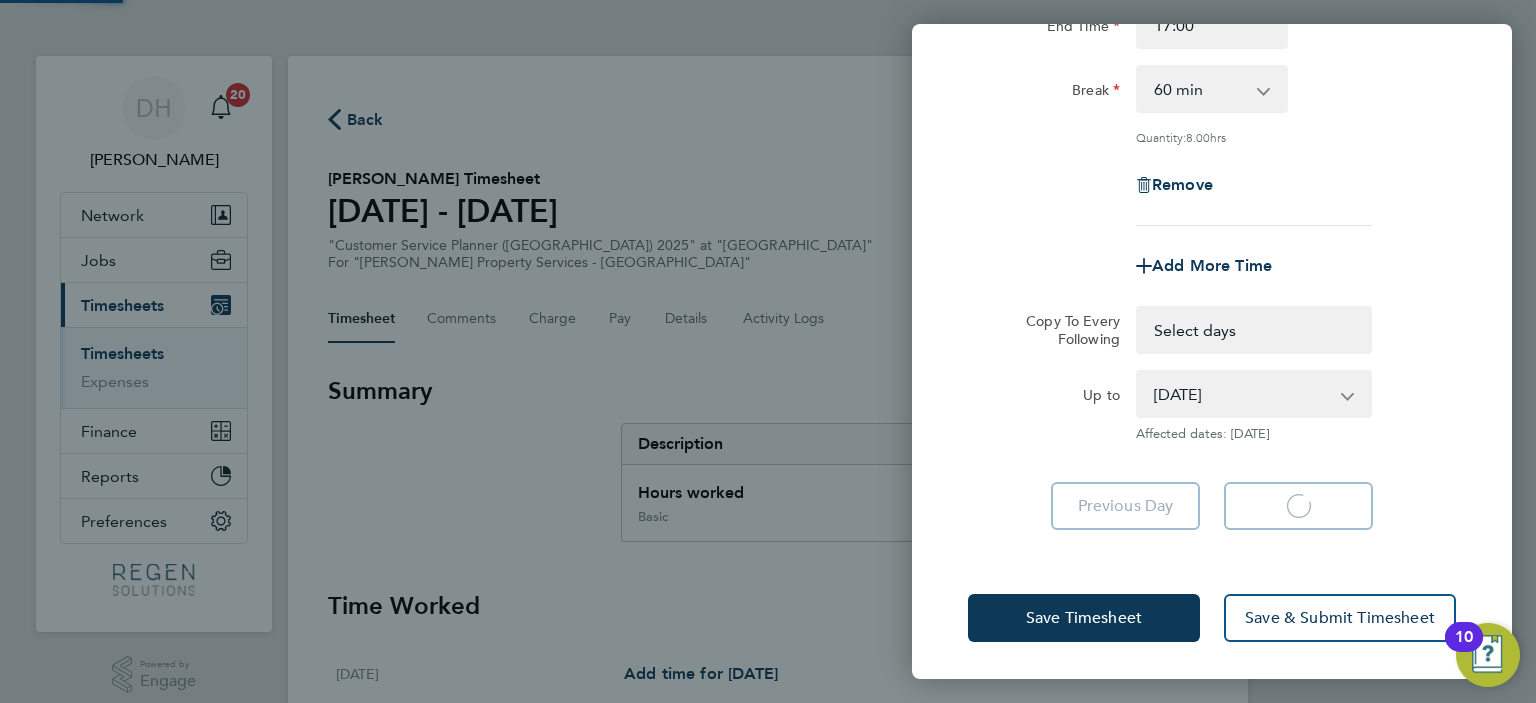 select on "60" 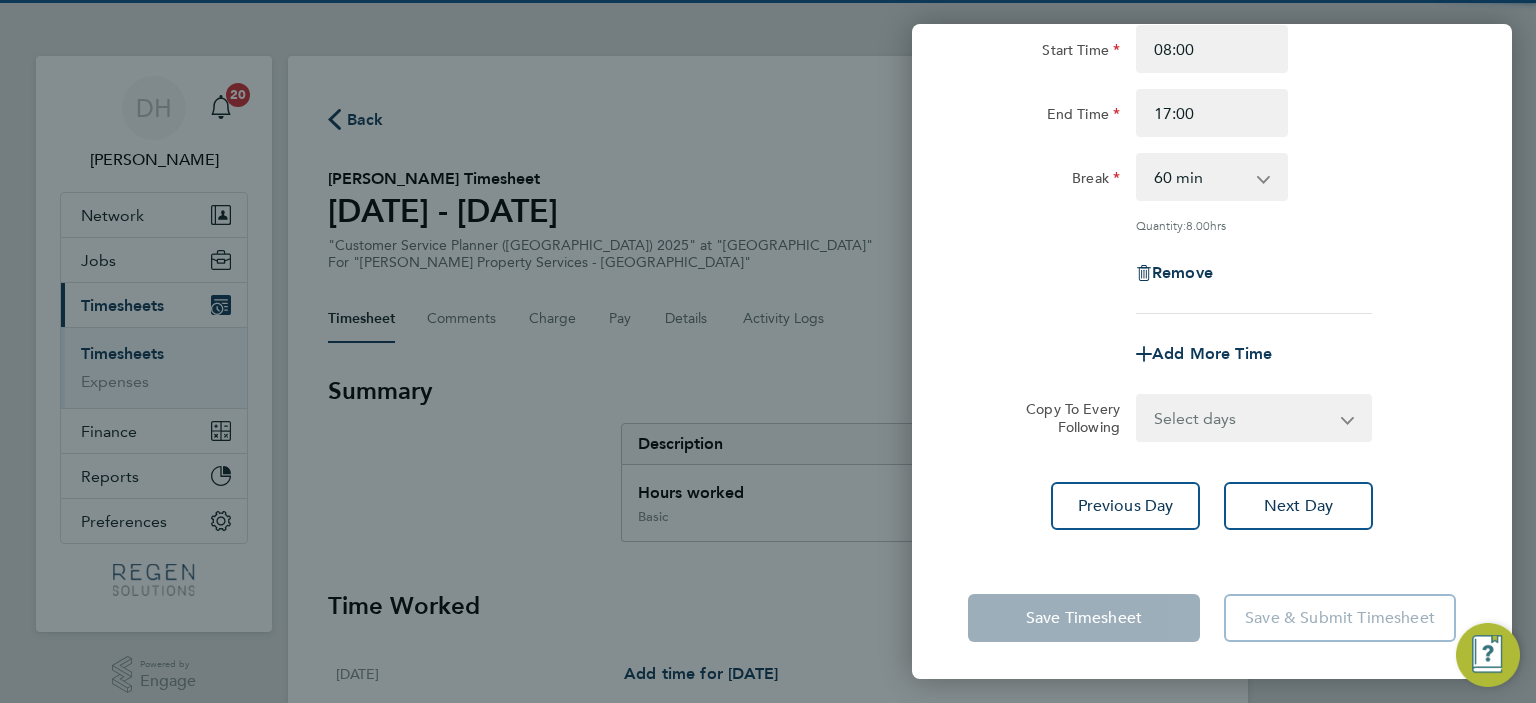 click on "Select days   [DATE]" at bounding box center (1243, 418) 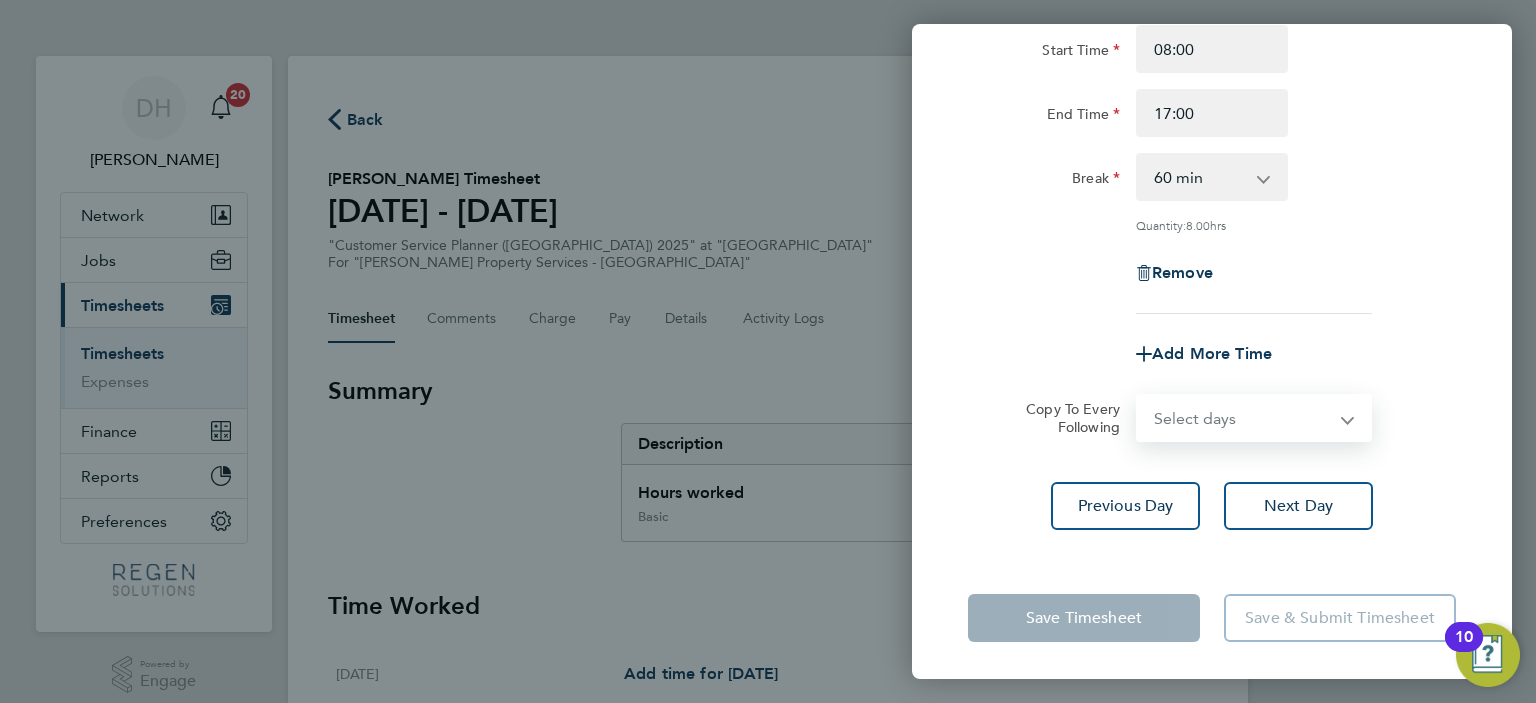 select on "FRI" 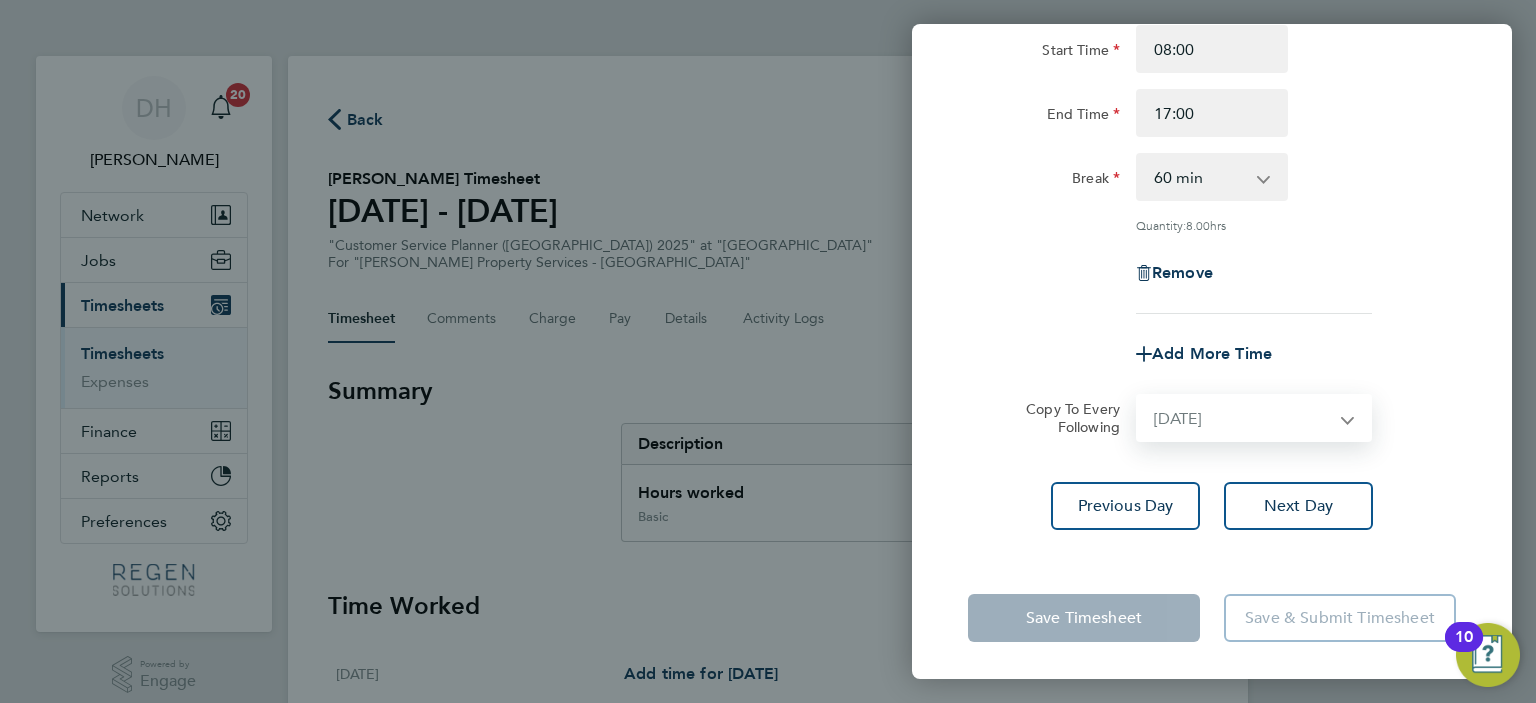 click on "Select days   [DATE]" at bounding box center (1243, 418) 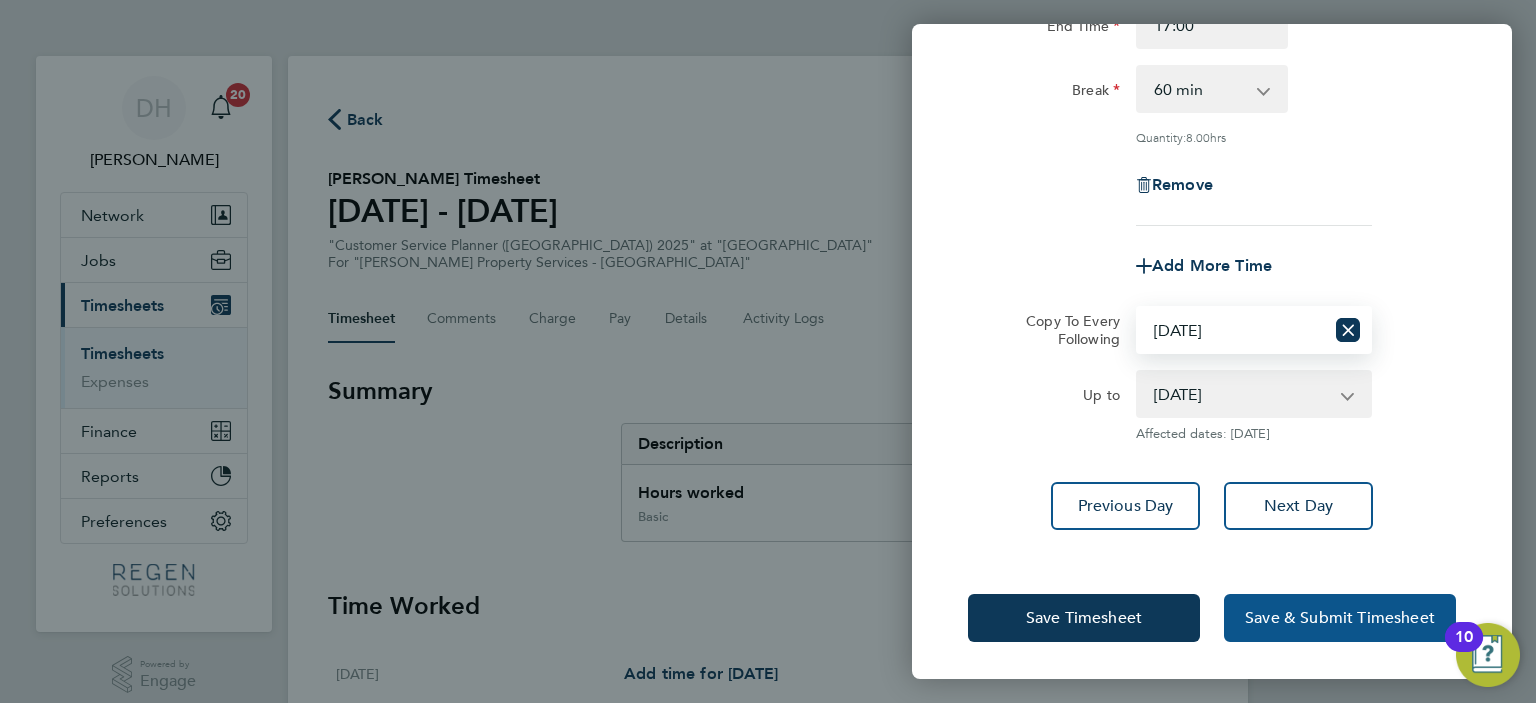 click on "Save & Submit Timesheet" 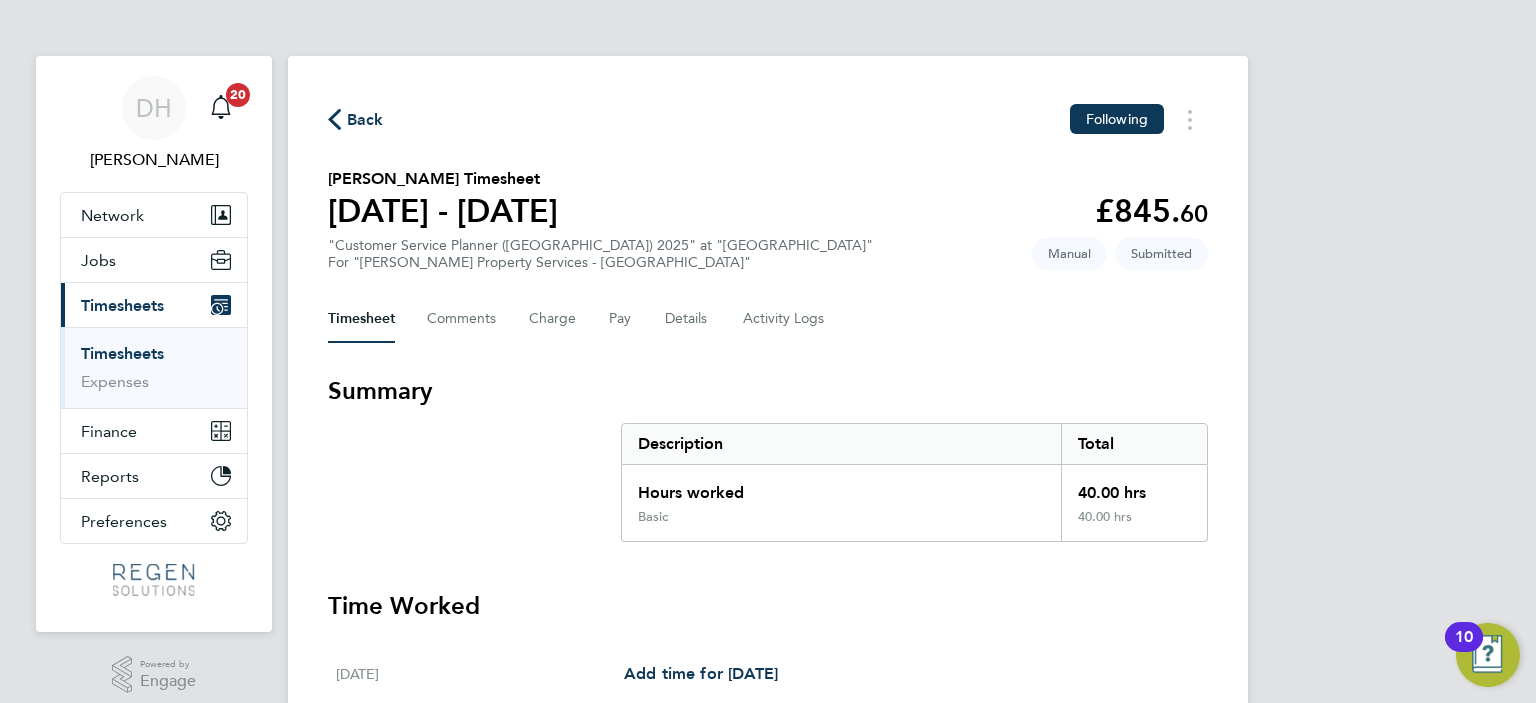 click on "Back" 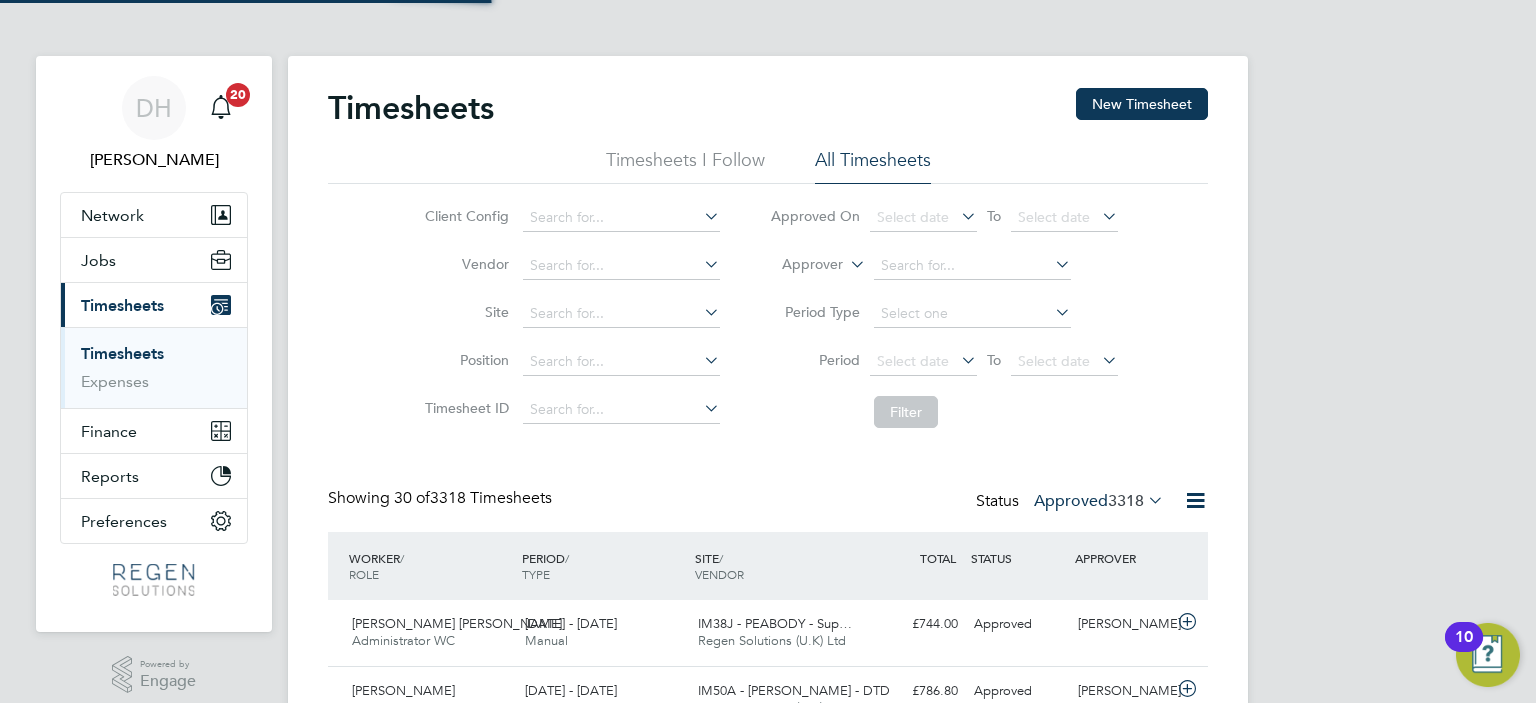 scroll, scrollTop: 9, scrollLeft: 10, axis: both 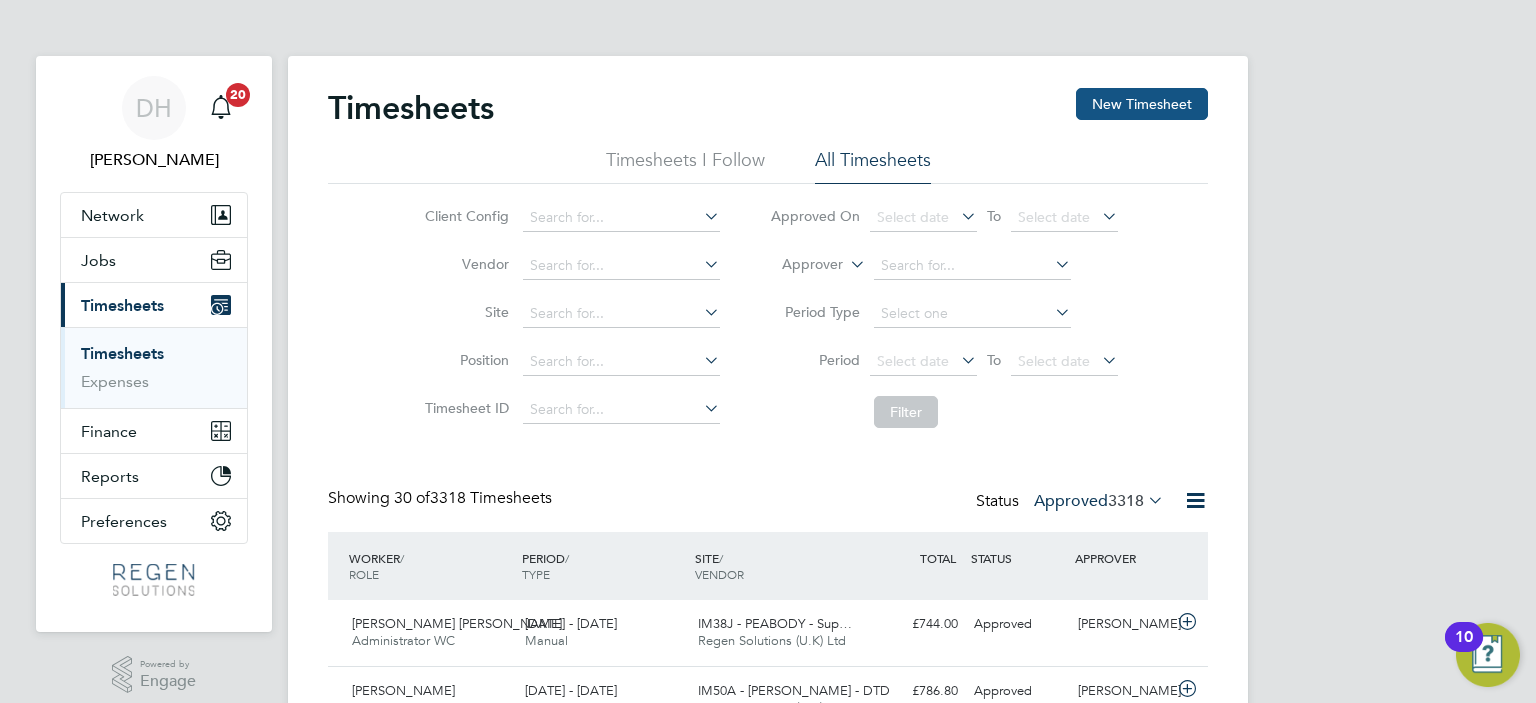 click on "New Timesheet" 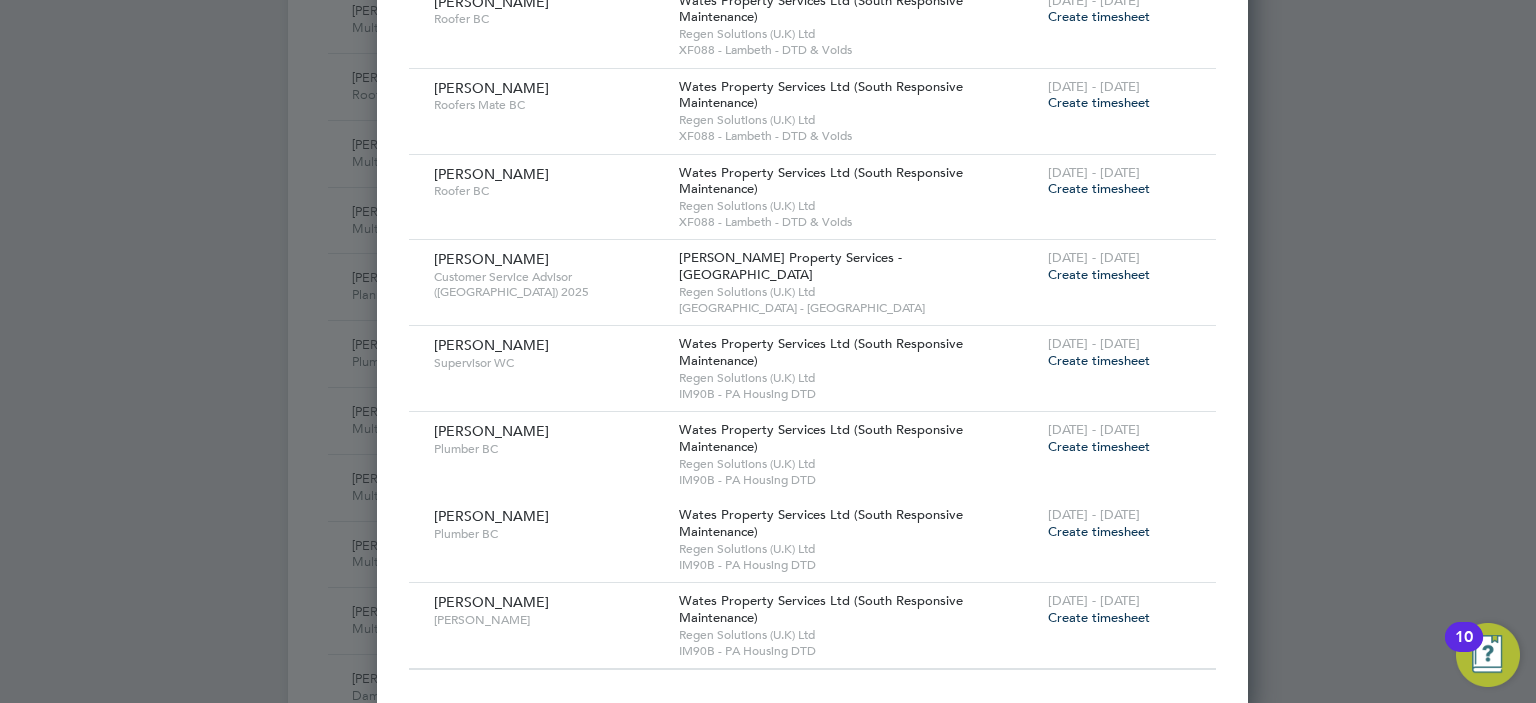click on "Create timesheet" at bounding box center [1099, 360] 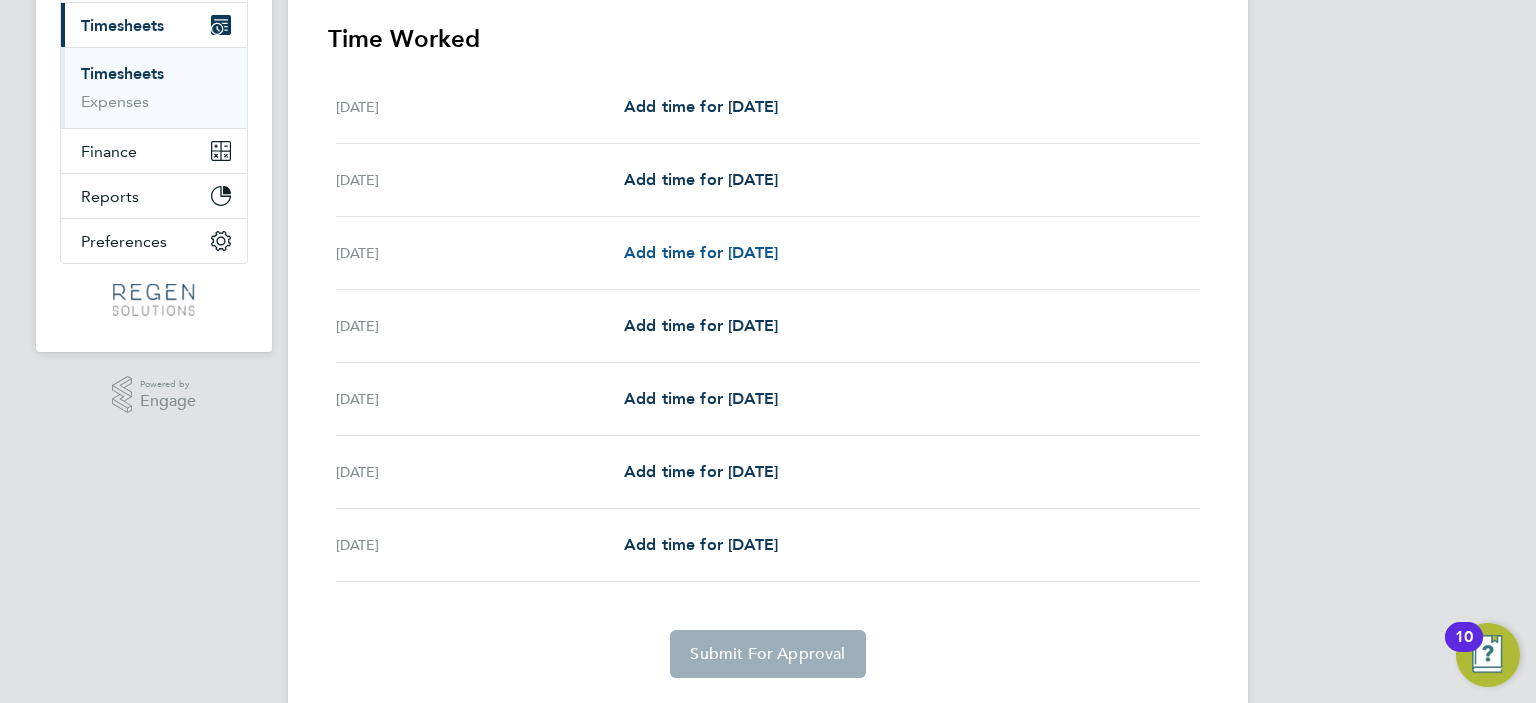 click on "Add time for [DATE]" at bounding box center [701, 252] 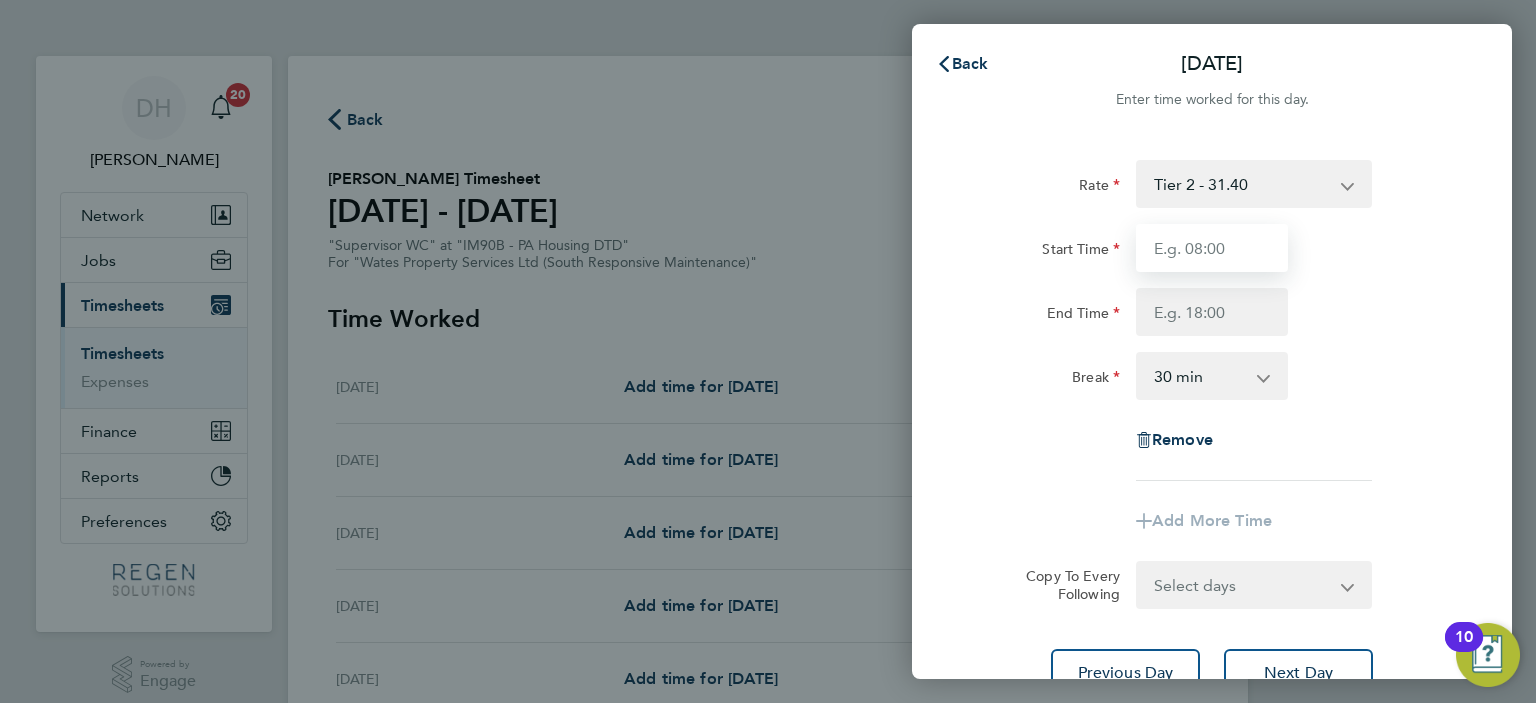 click on "Start Time" at bounding box center (1212, 248) 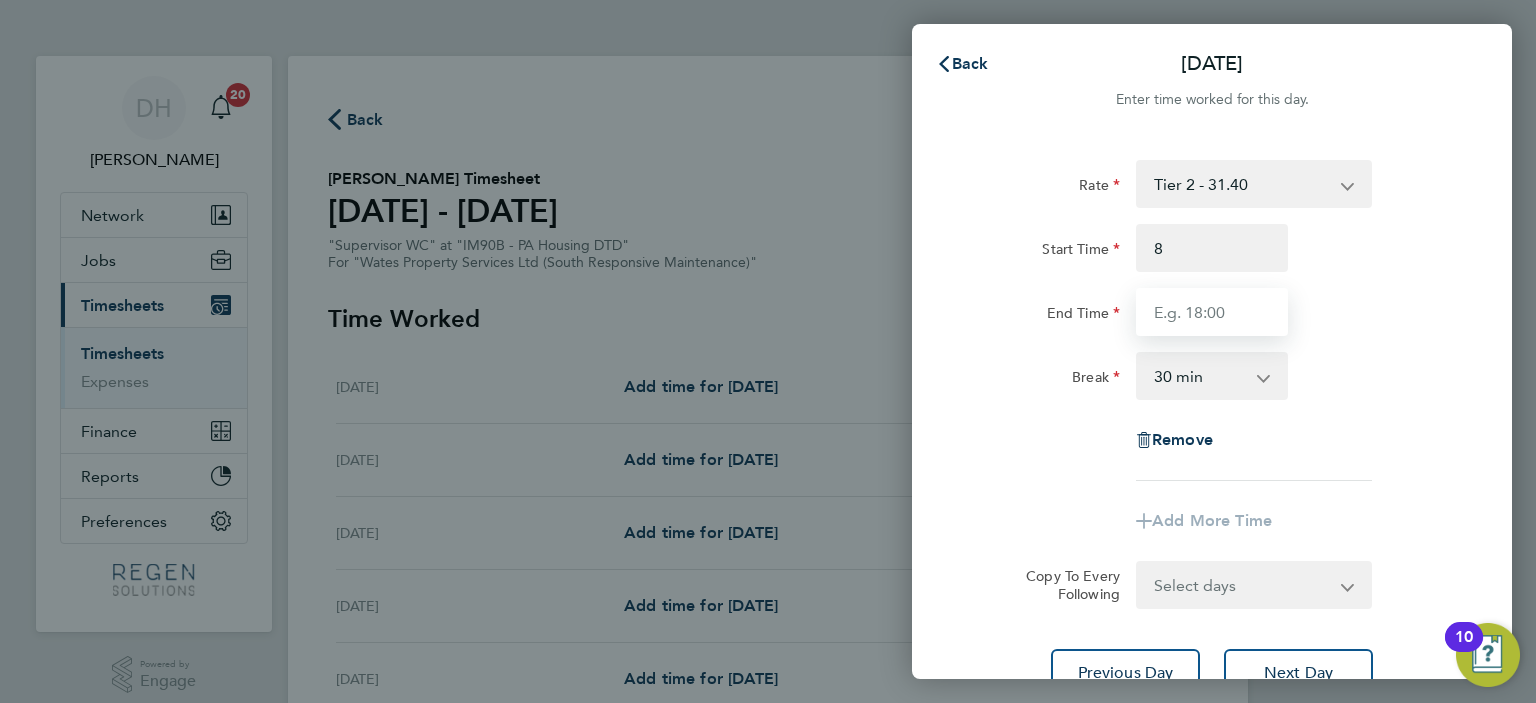 type on "08:00" 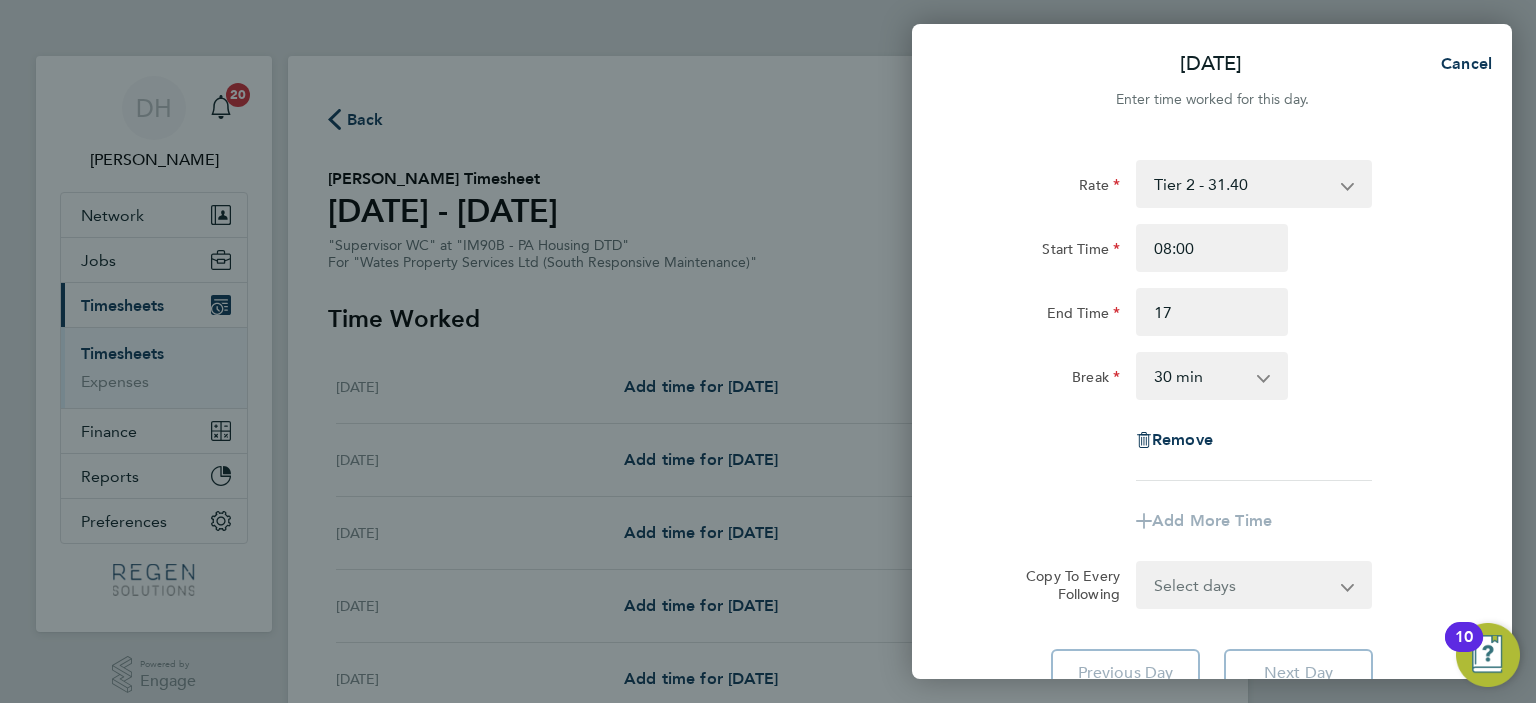 type on "17:00" 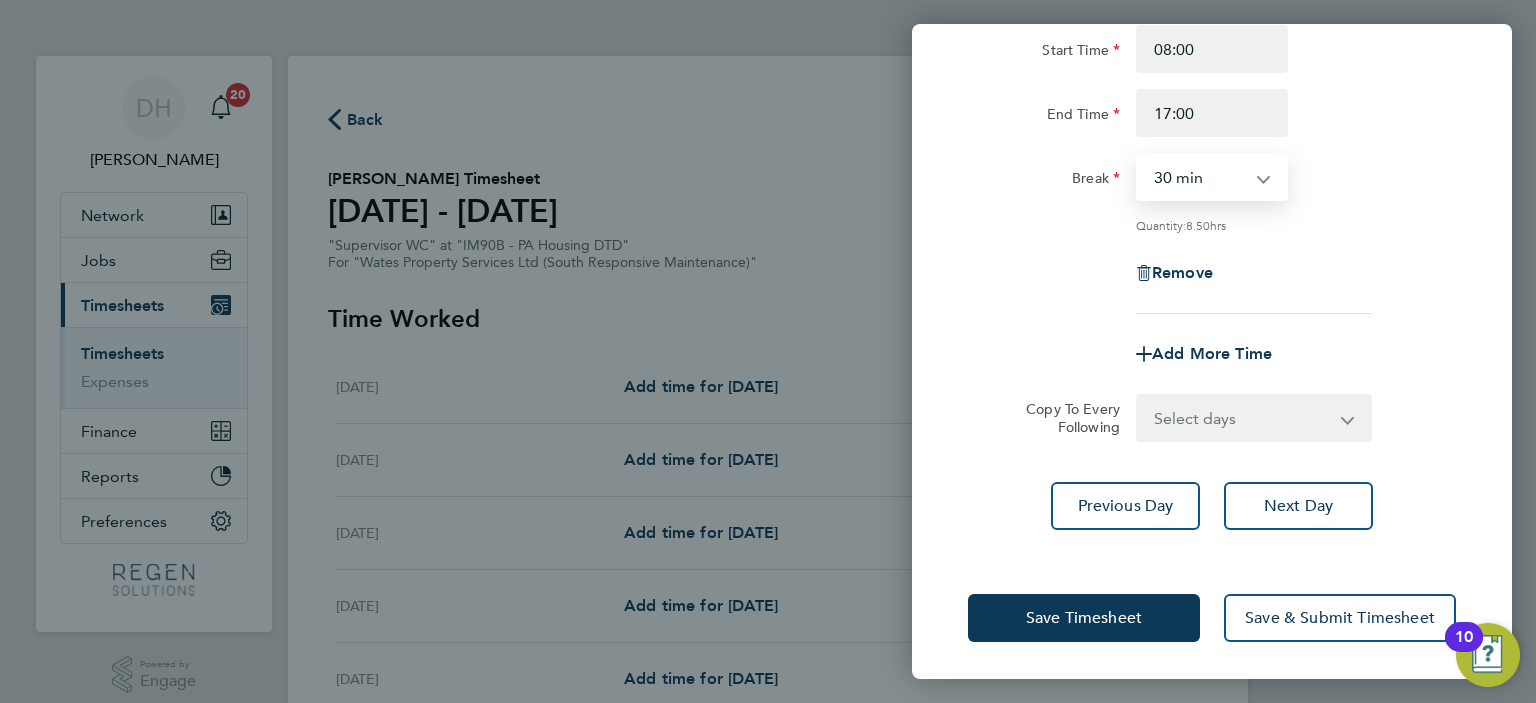 drag, startPoint x: 1288, startPoint y: 404, endPoint x: 1288, endPoint y: 433, distance: 29 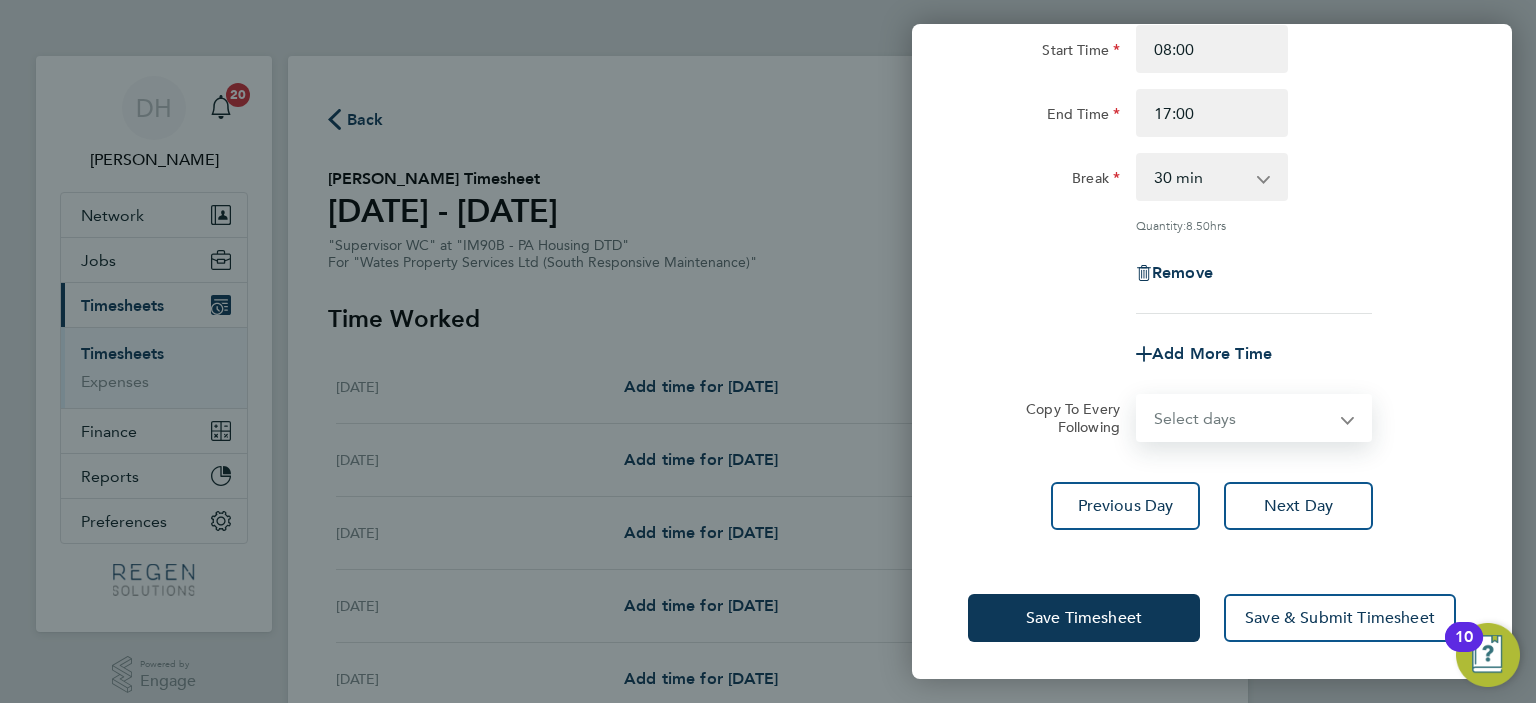 select on "TUE" 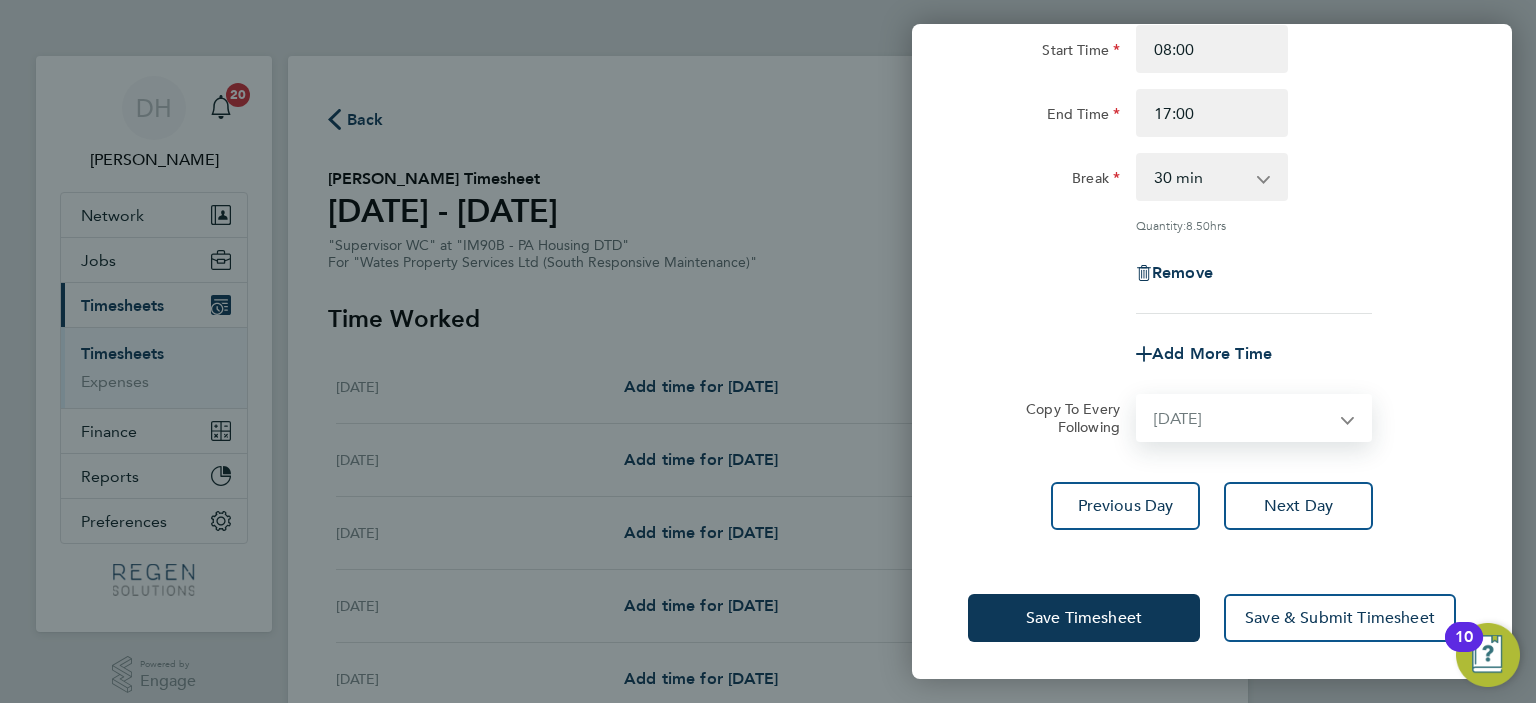 click on "Select days   Day   [DATE]   [DATE]   [DATE]   [DATE]" at bounding box center (1243, 418) 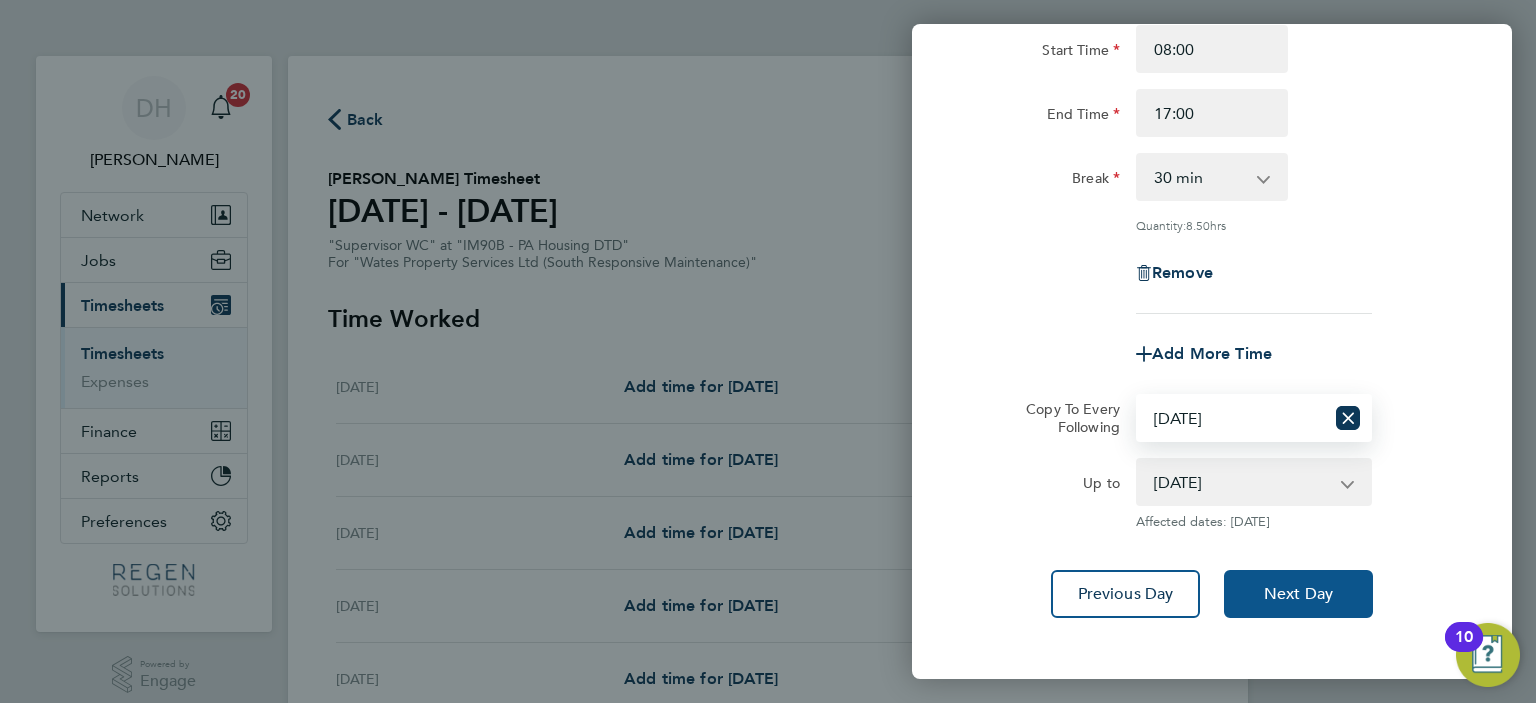click on "Next Day" 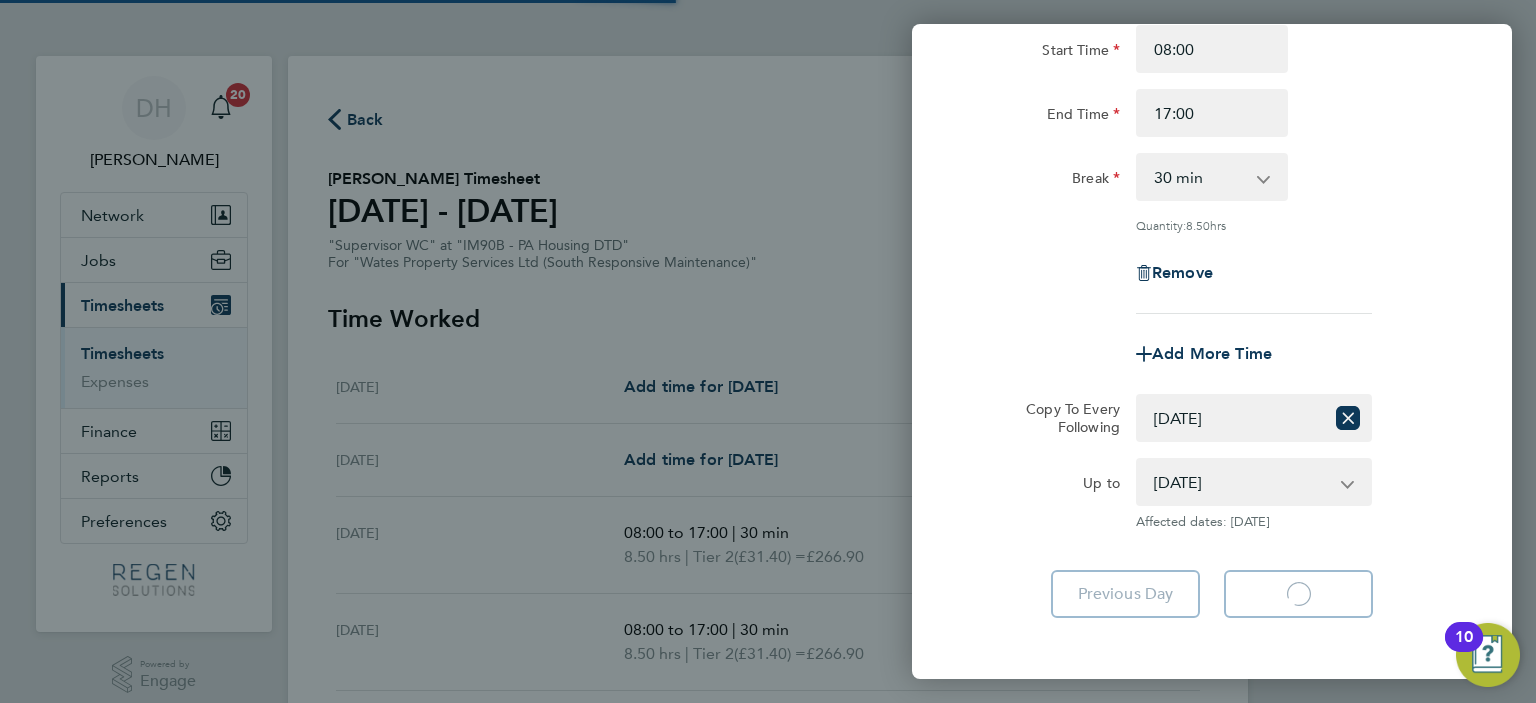 select on "30" 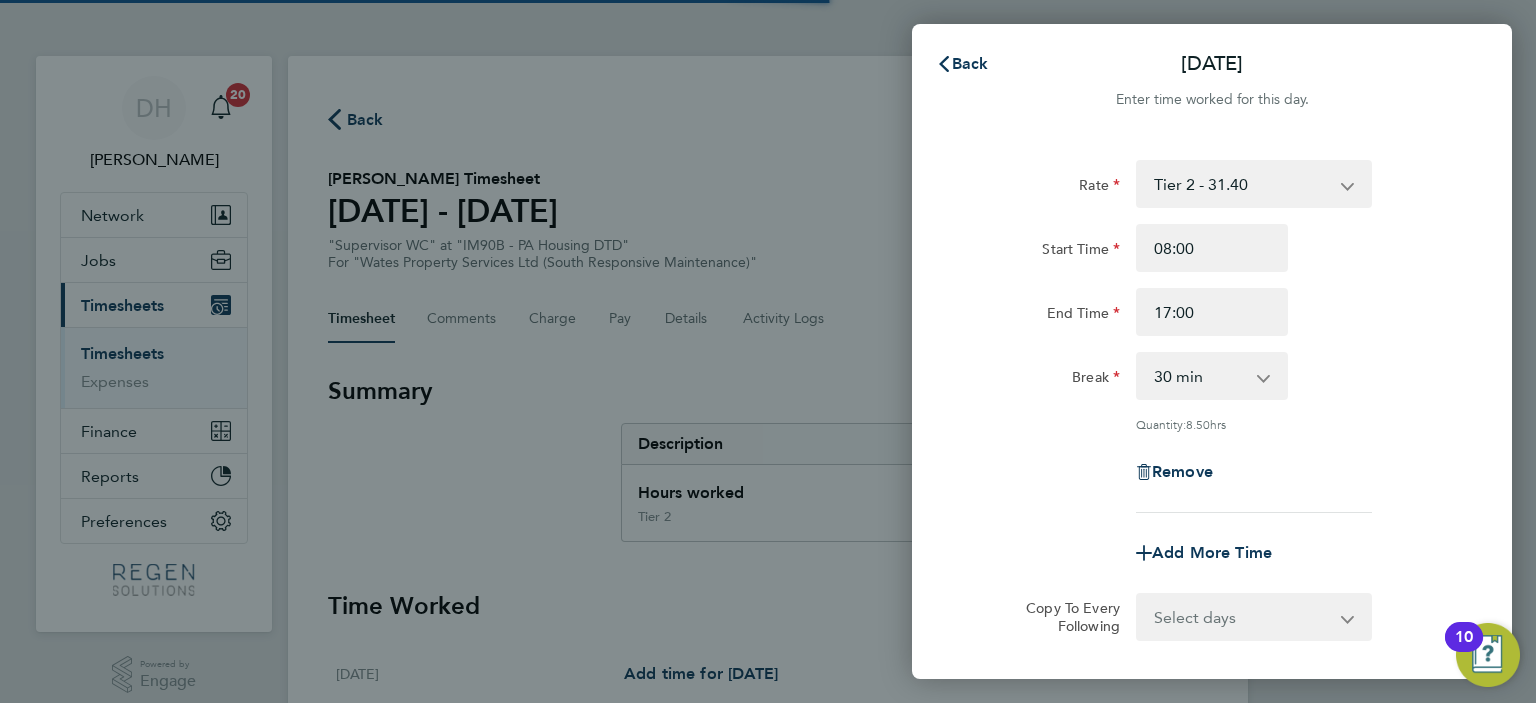 click on "Quantity:  8.50  hrs" 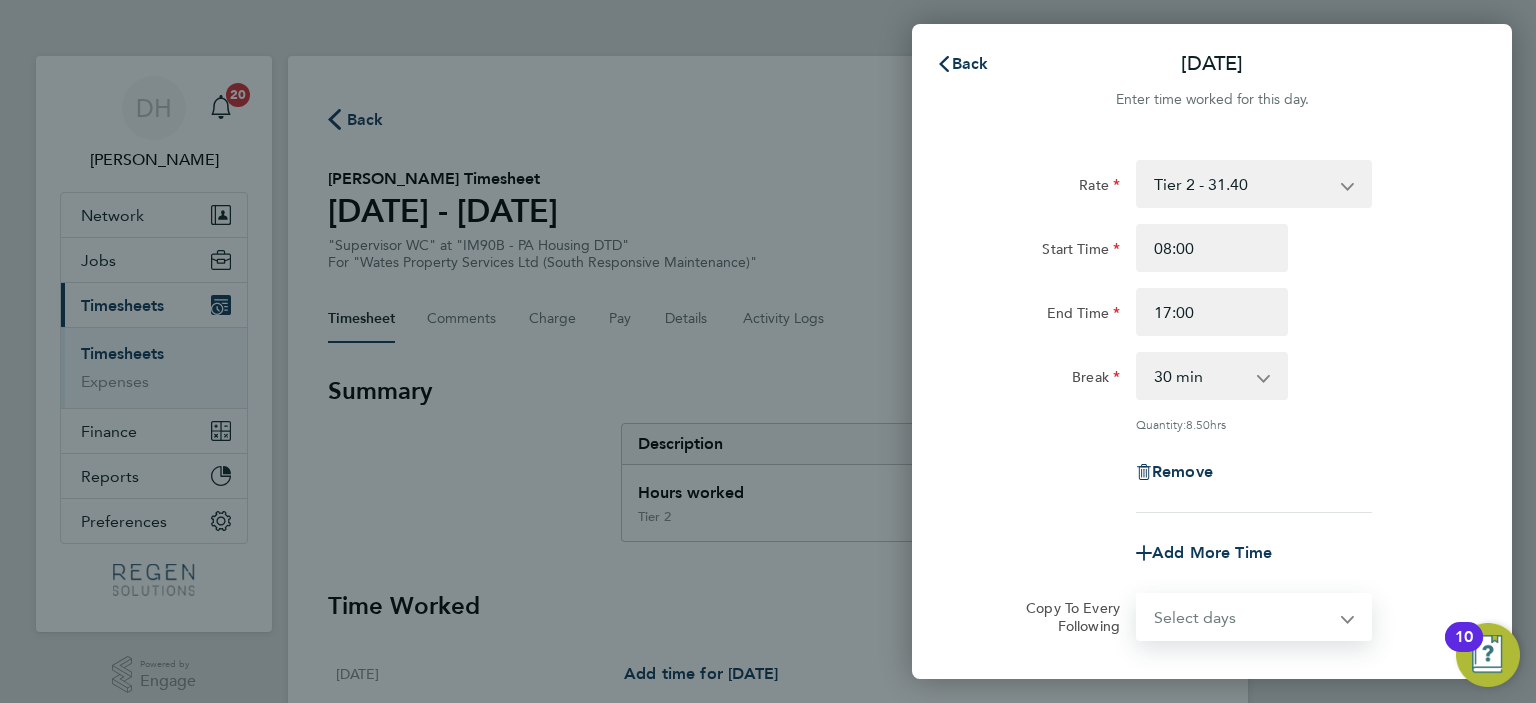 drag, startPoint x: 1218, startPoint y: 607, endPoint x: 1223, endPoint y: 594, distance: 13.928389 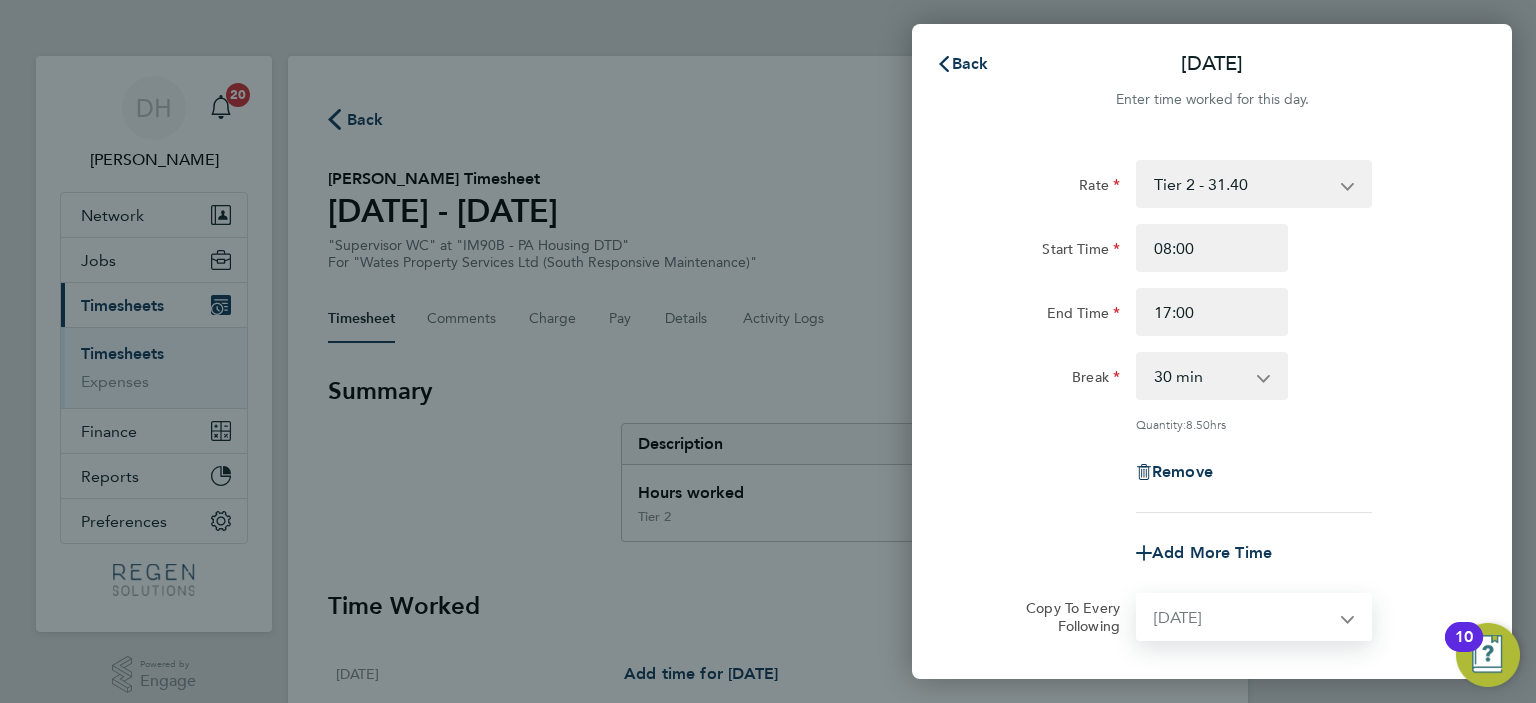 click on "Select days   Day   [DATE]   [DATE]   [DATE]" at bounding box center (1243, 617) 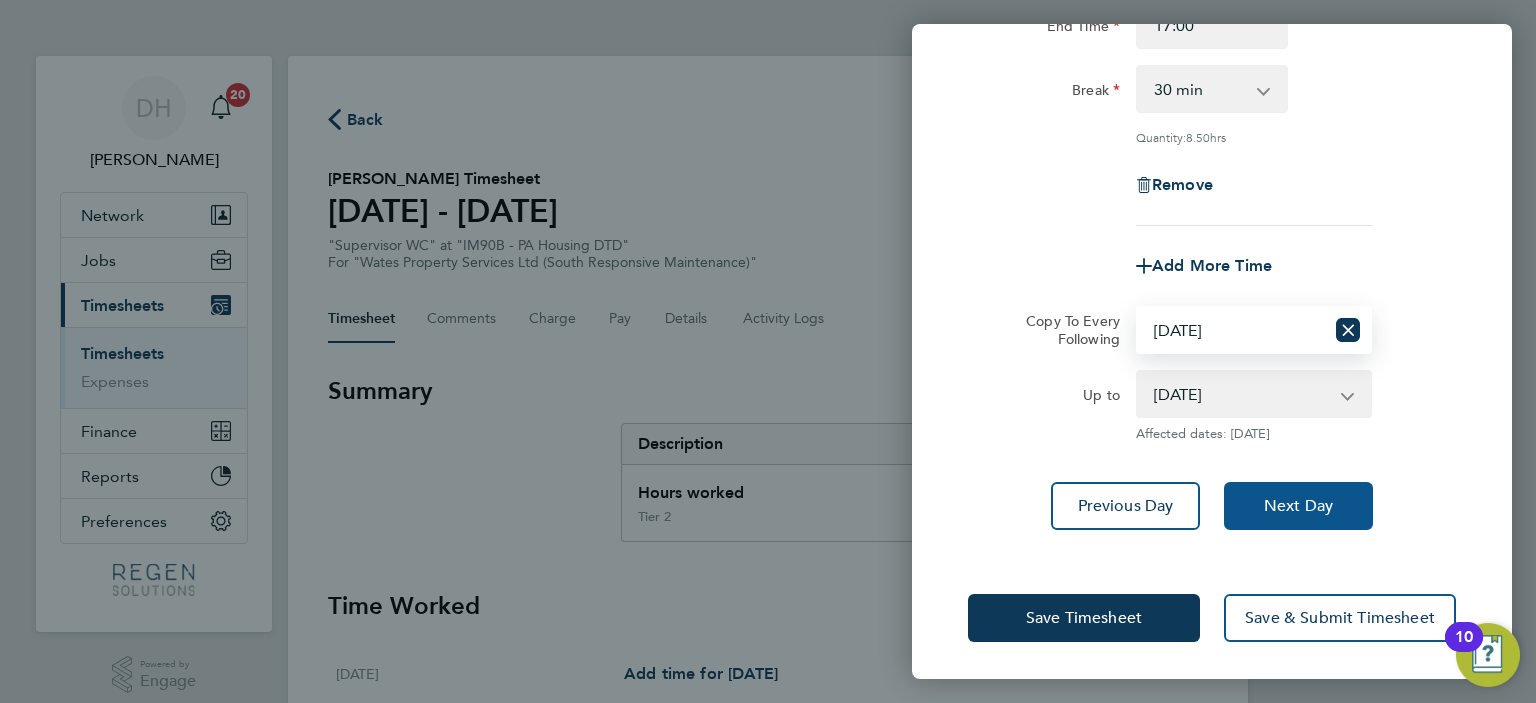 click on "Next Day" 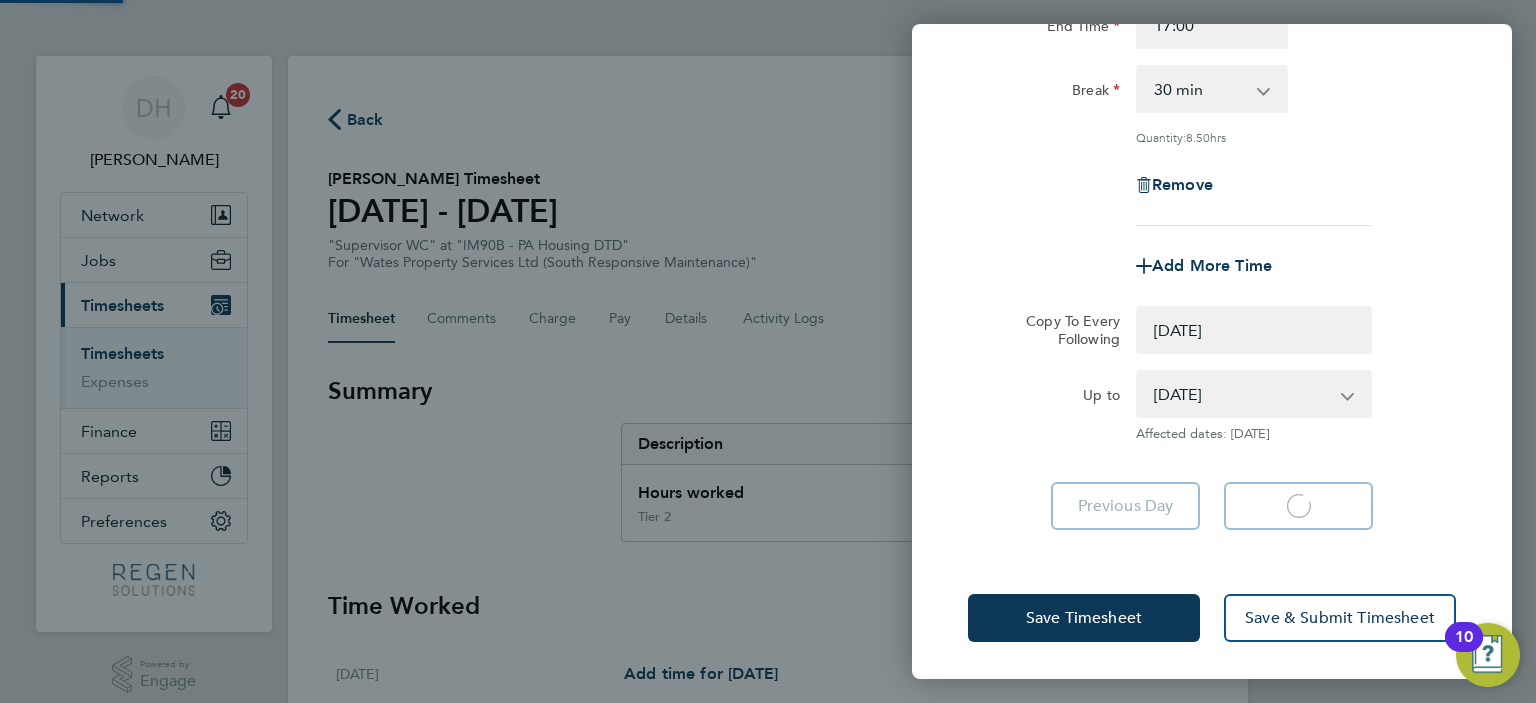 select on "0: null" 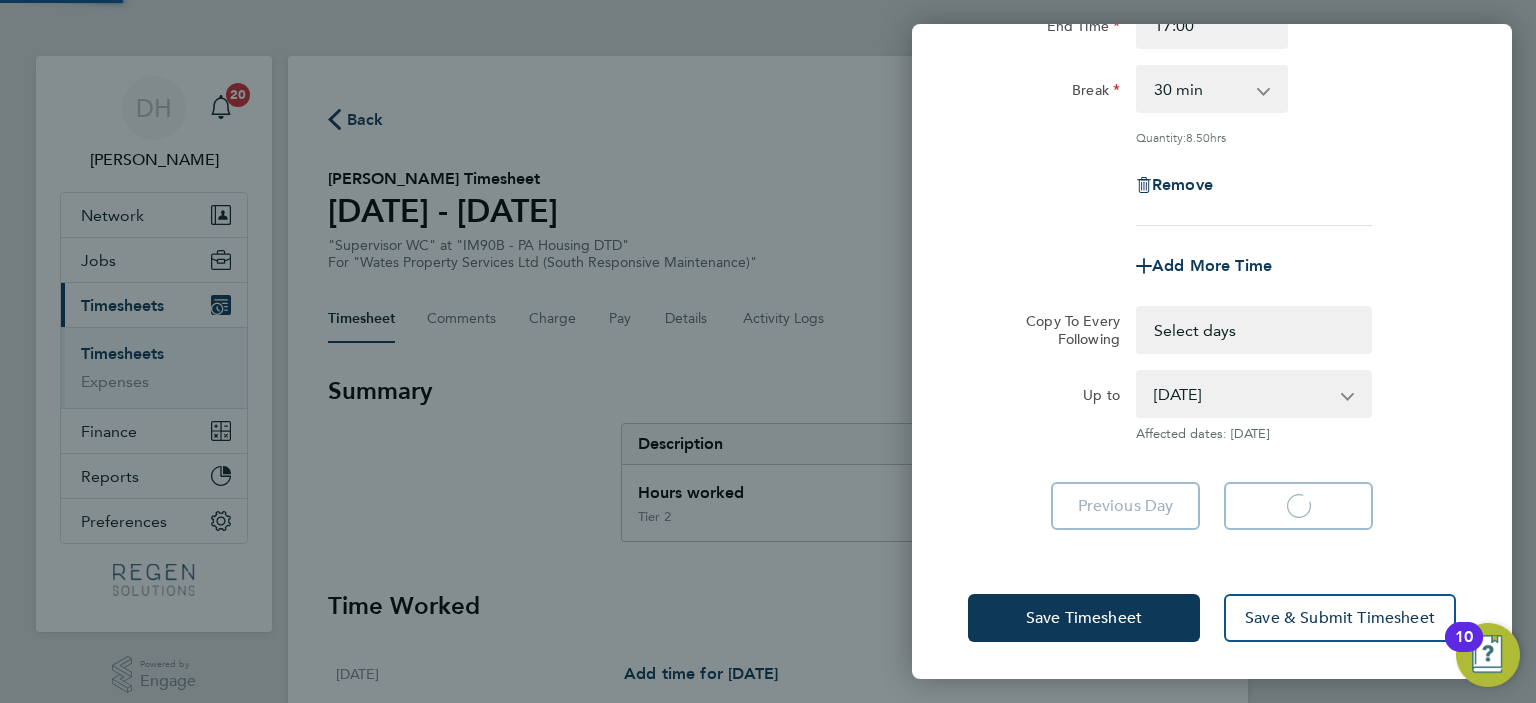 select on "30" 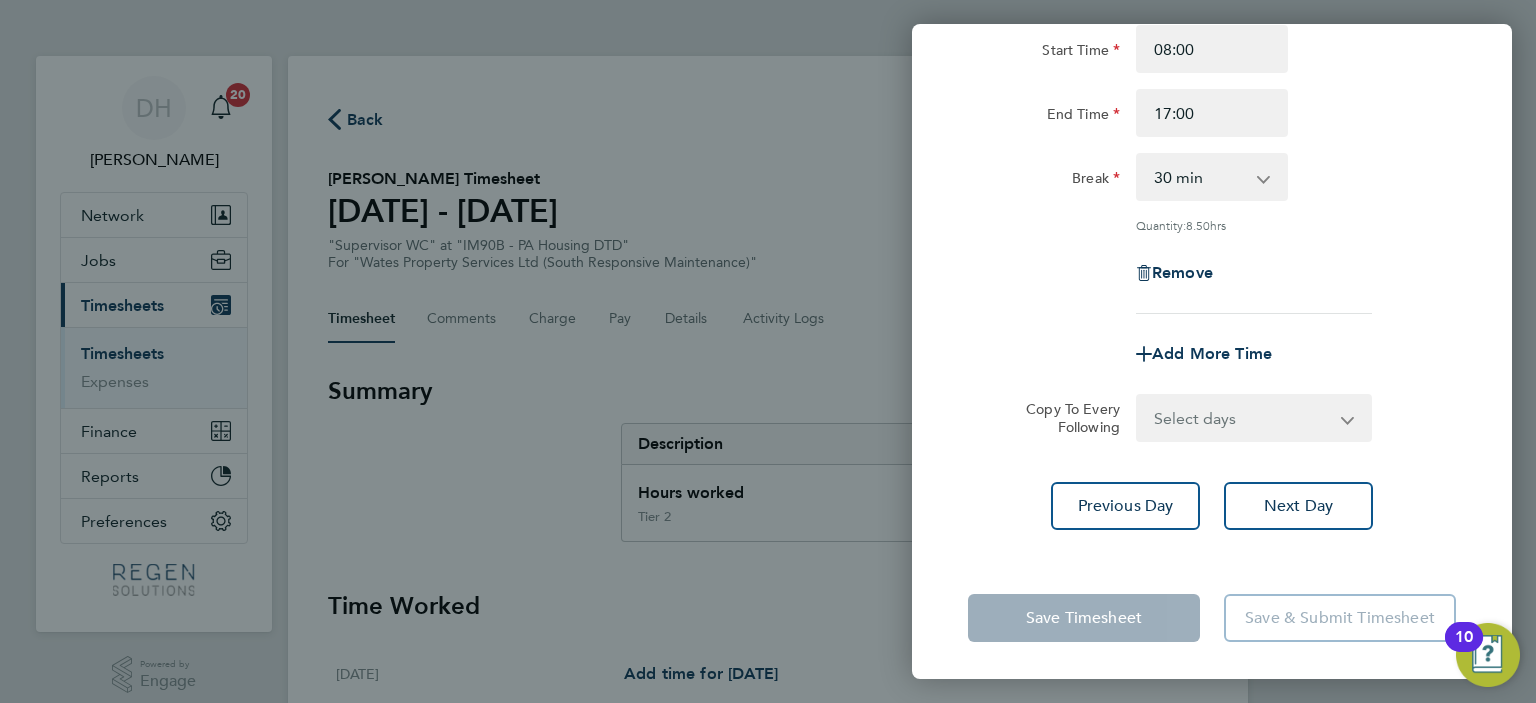 click on "Select days   Day   [DATE]   [DATE]" at bounding box center [1243, 418] 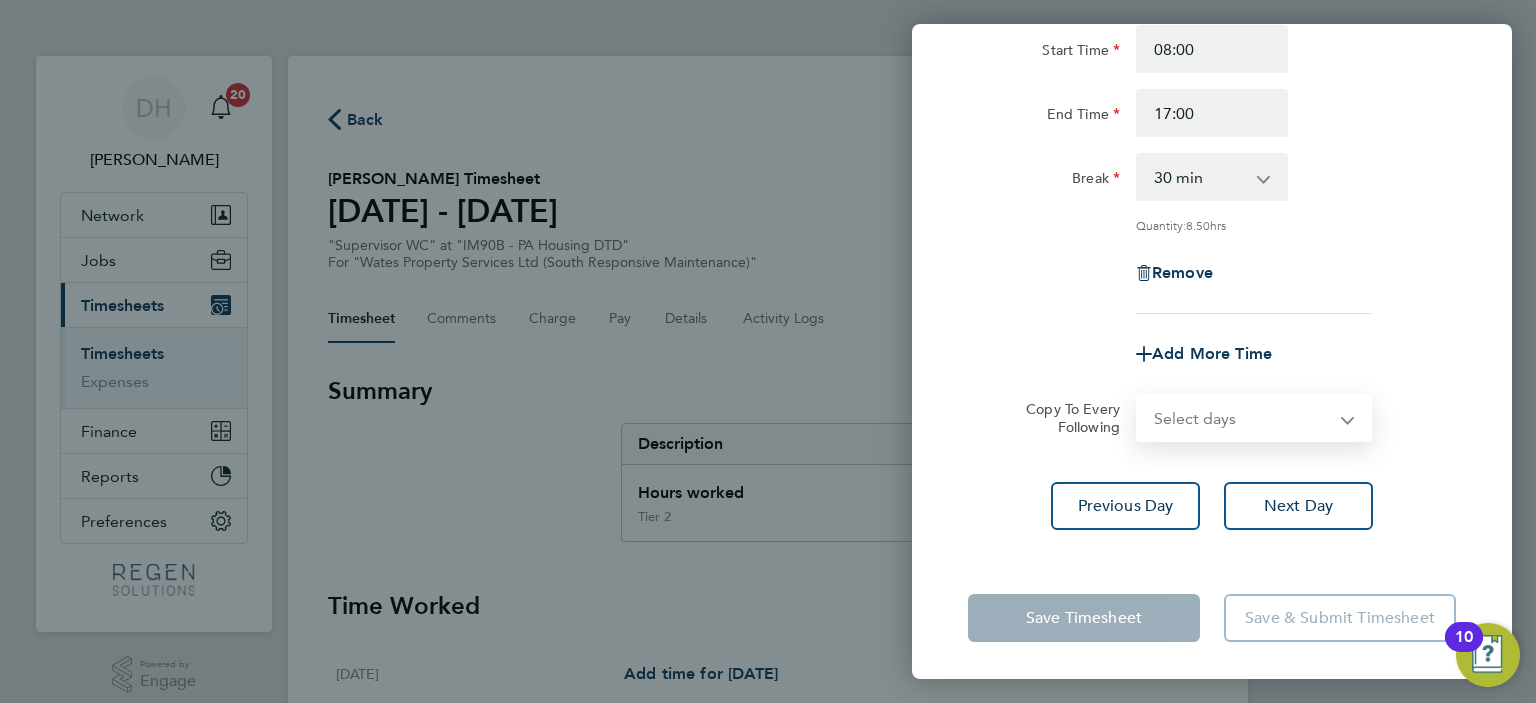 select on "THU" 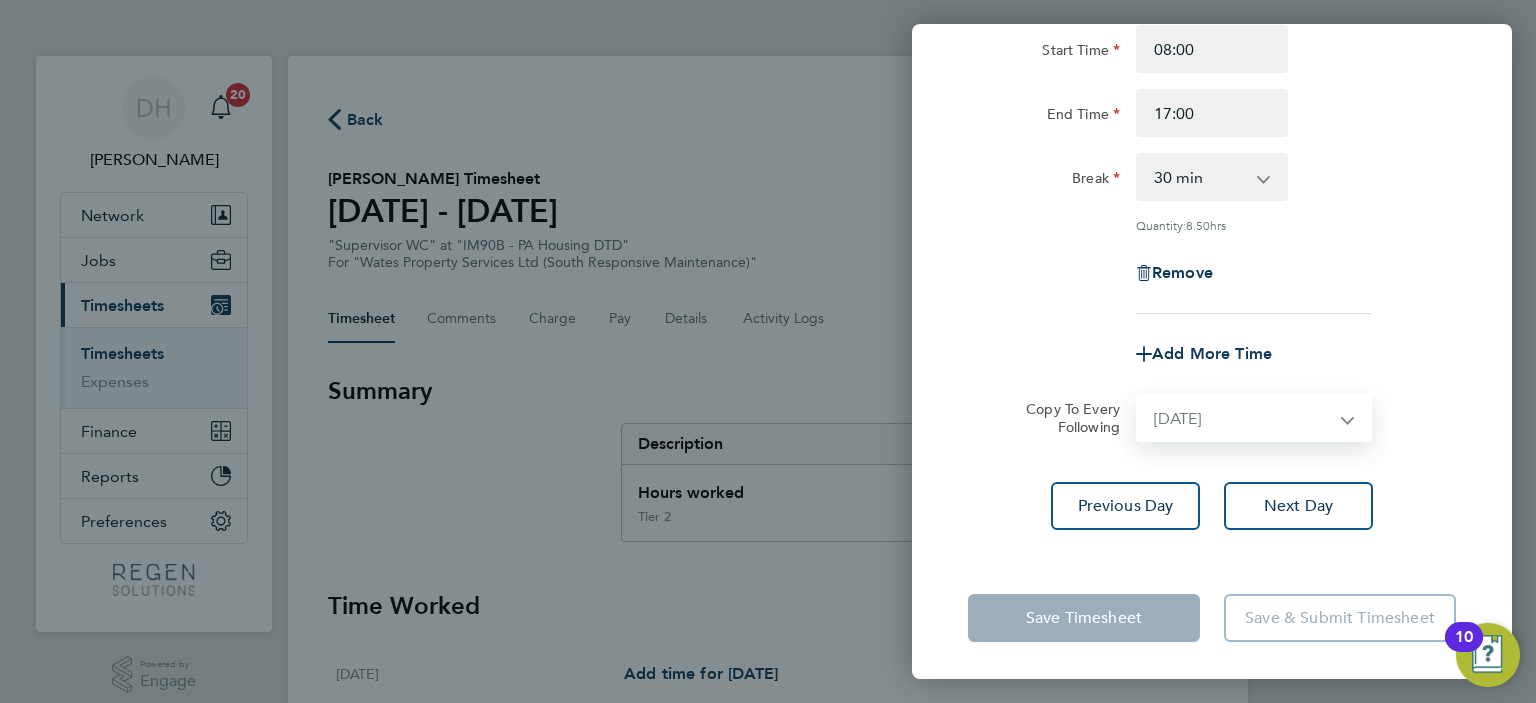 click on "Select days   Day   [DATE]   [DATE]" at bounding box center [1243, 418] 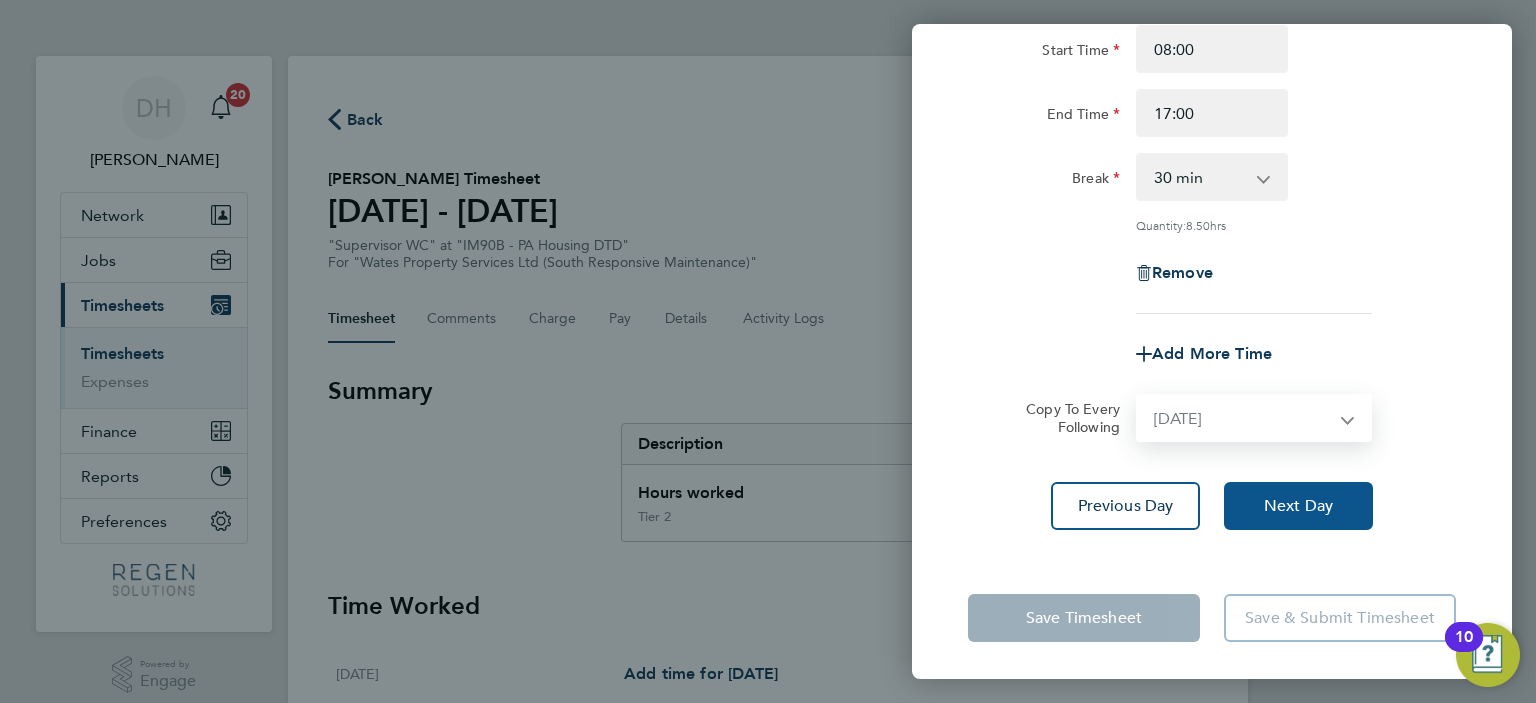 select on "[DATE]" 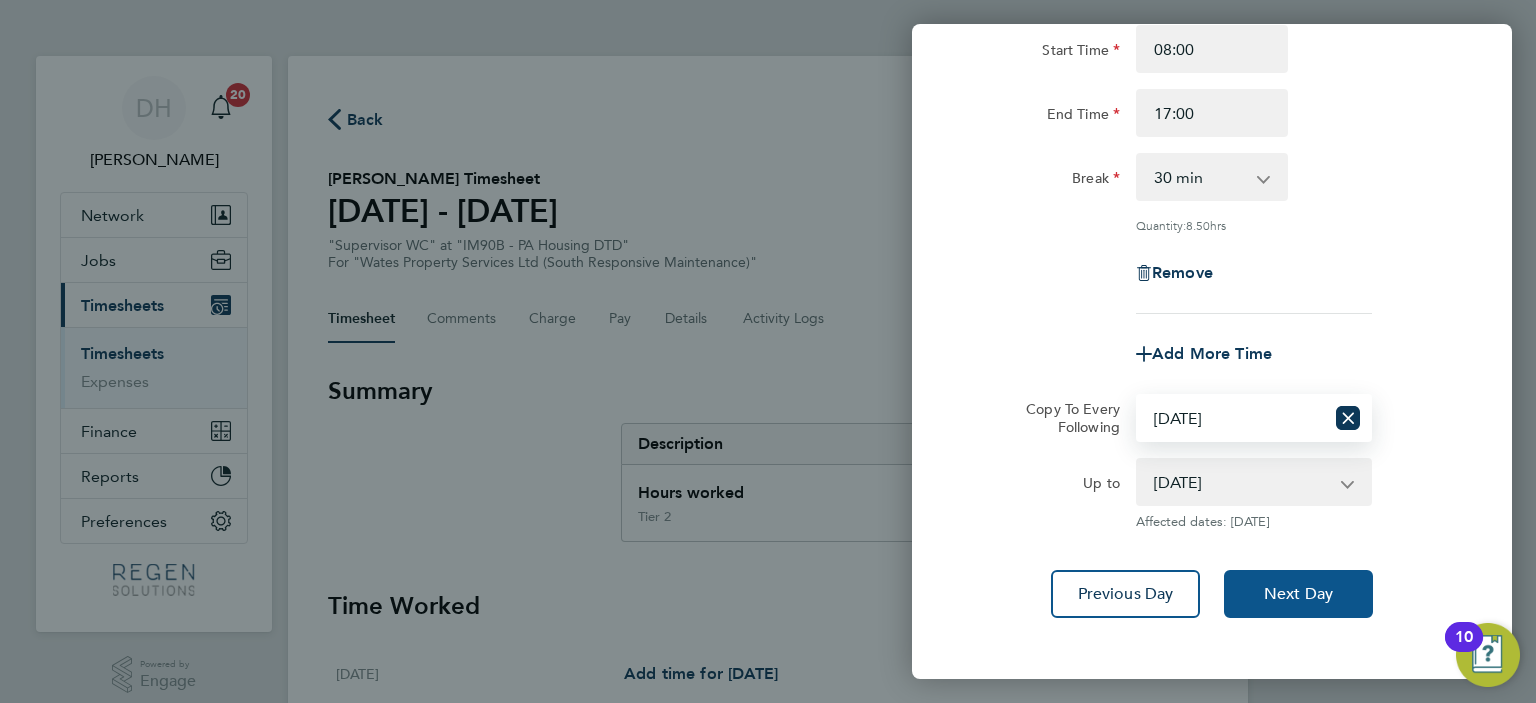 click on "Next Day" 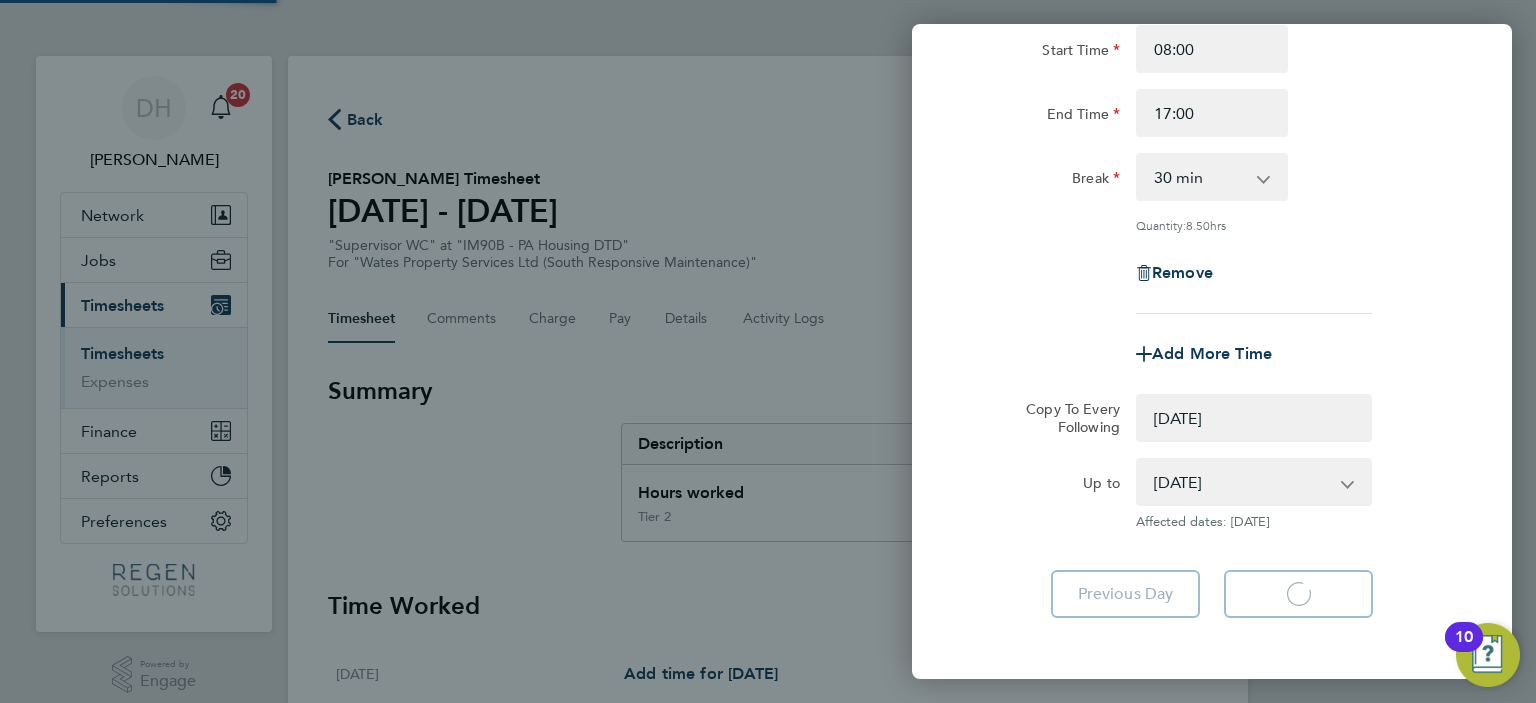 select on "0: null" 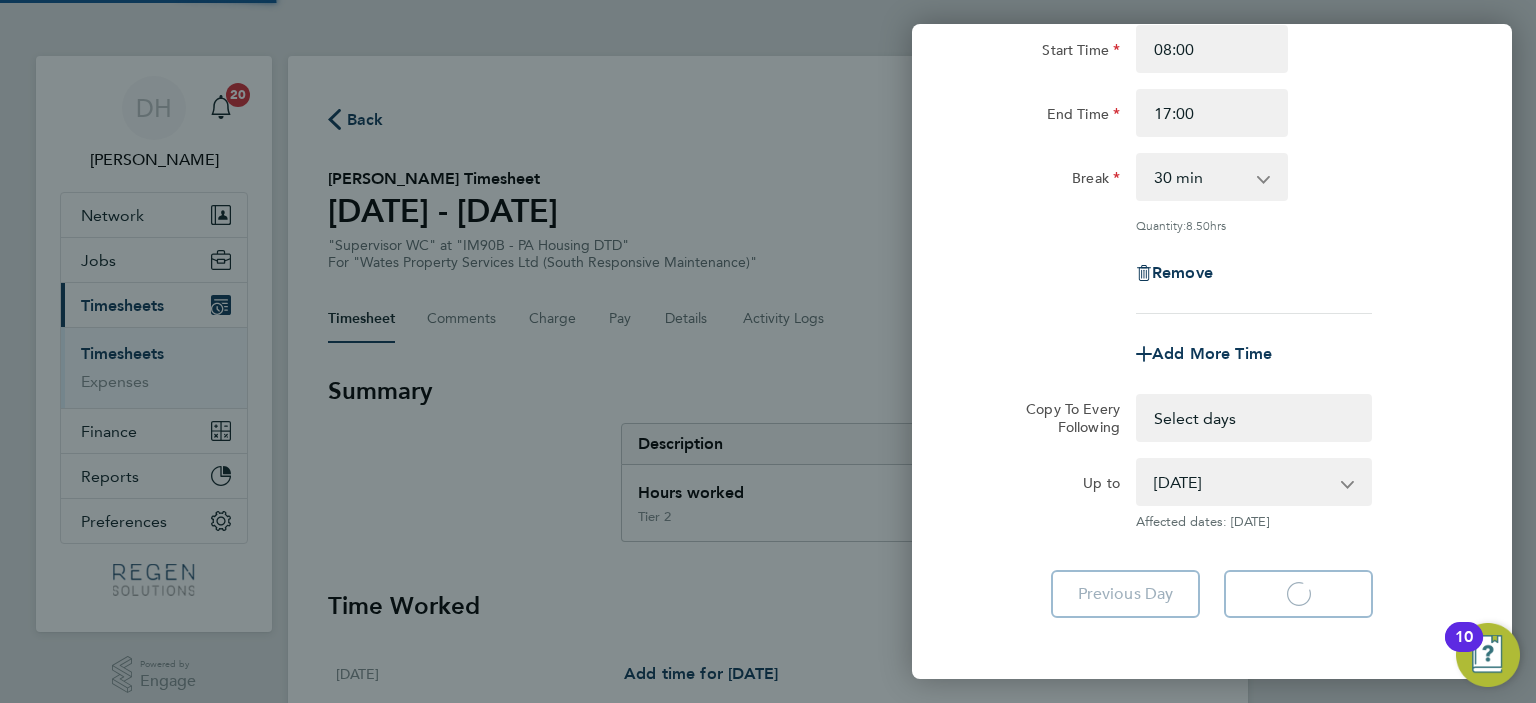 select on "30" 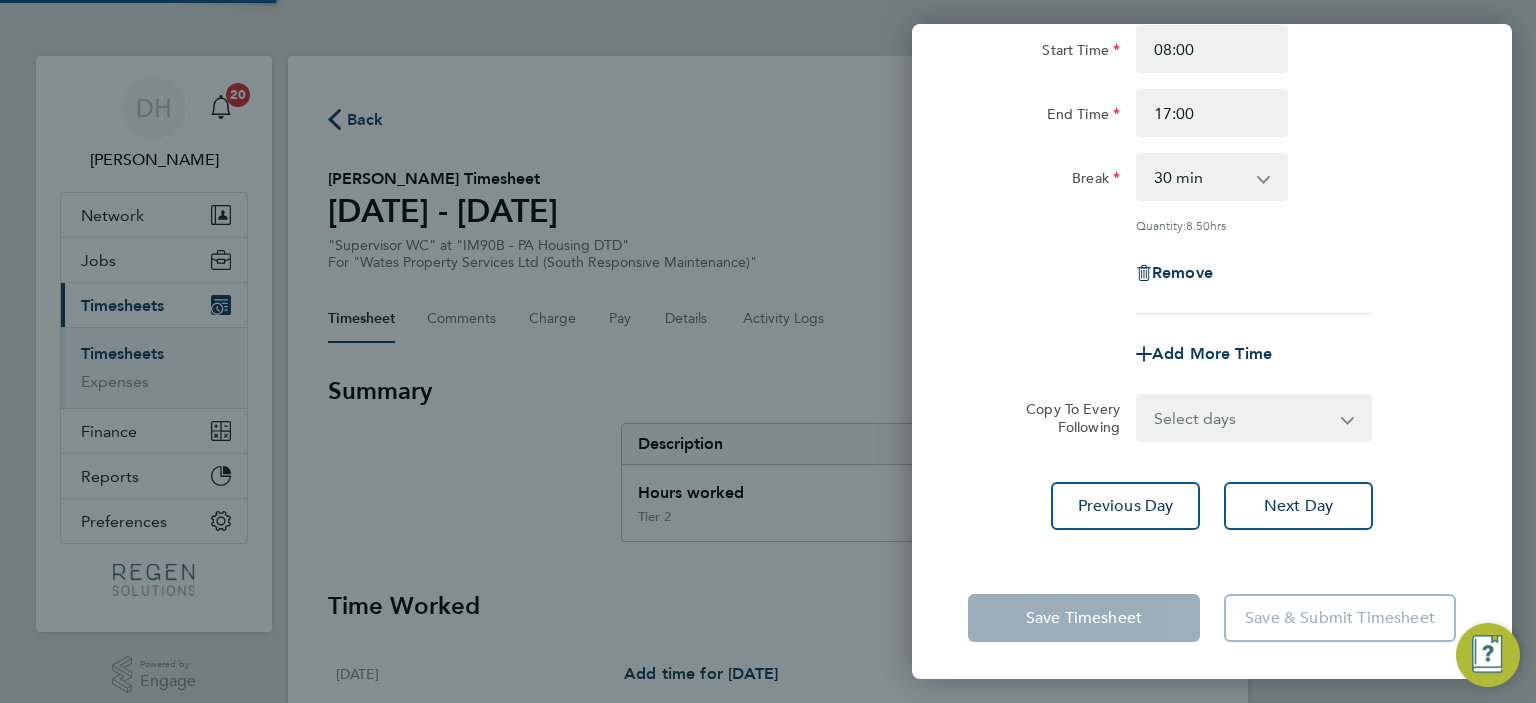 click on "Rate  Tier 2 - 31.40
Start Time 08:00 End Time 17:00 Break  0 min   15 min   30 min   45 min   60 min   75 min   90 min
Quantity:  8.50  hrs
Remove
Add More Time  Copy To Every Following  Select days   [DATE]
Previous Day   Next Day" 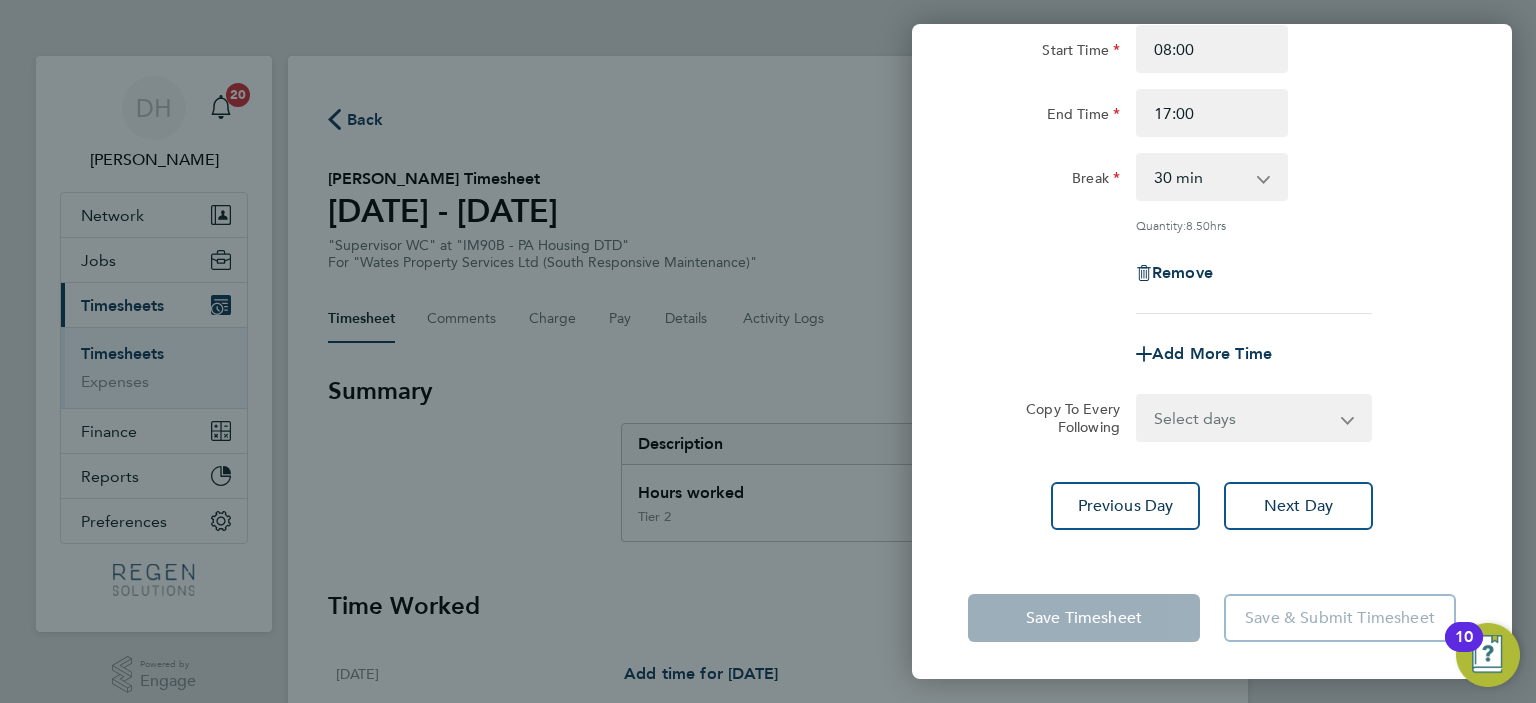 click on "Select days   [DATE]" at bounding box center [1243, 418] 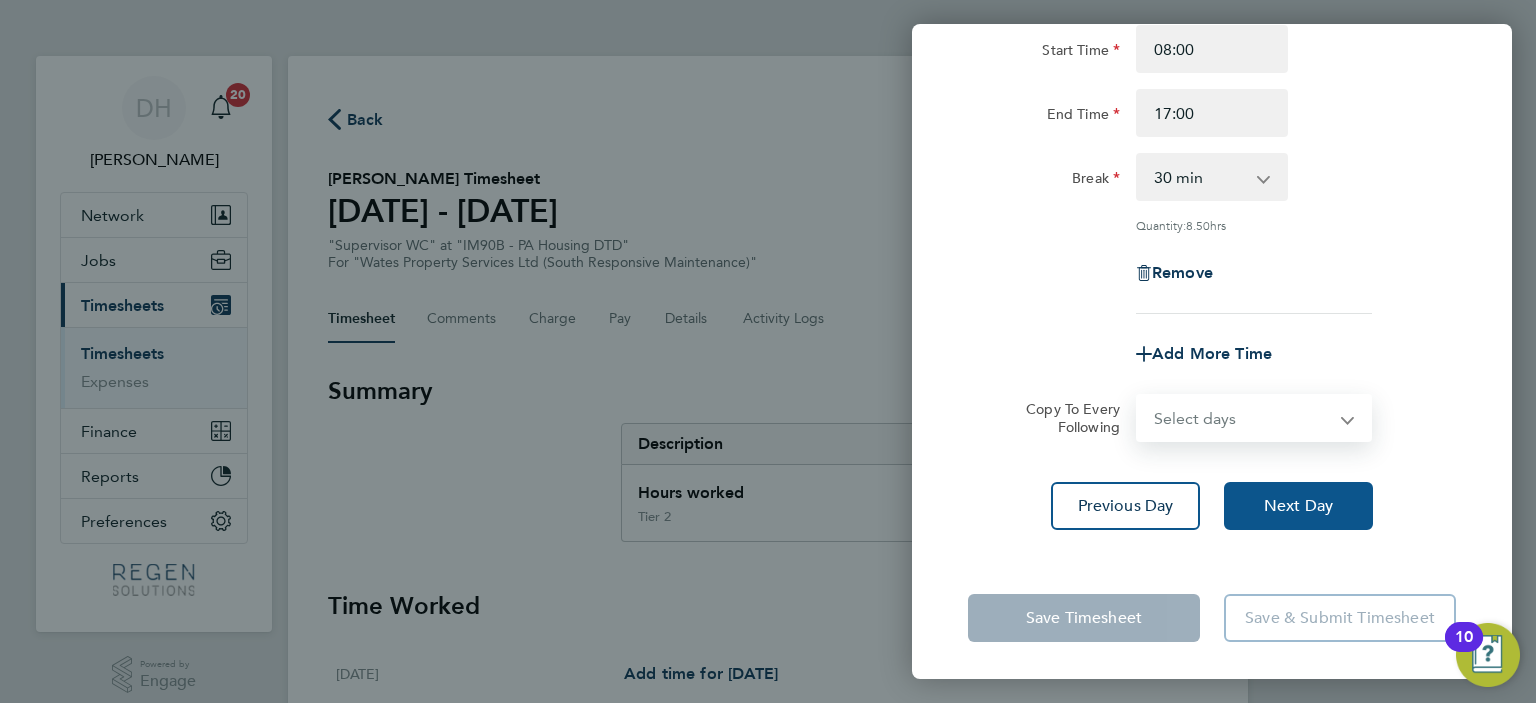 select on "FRI" 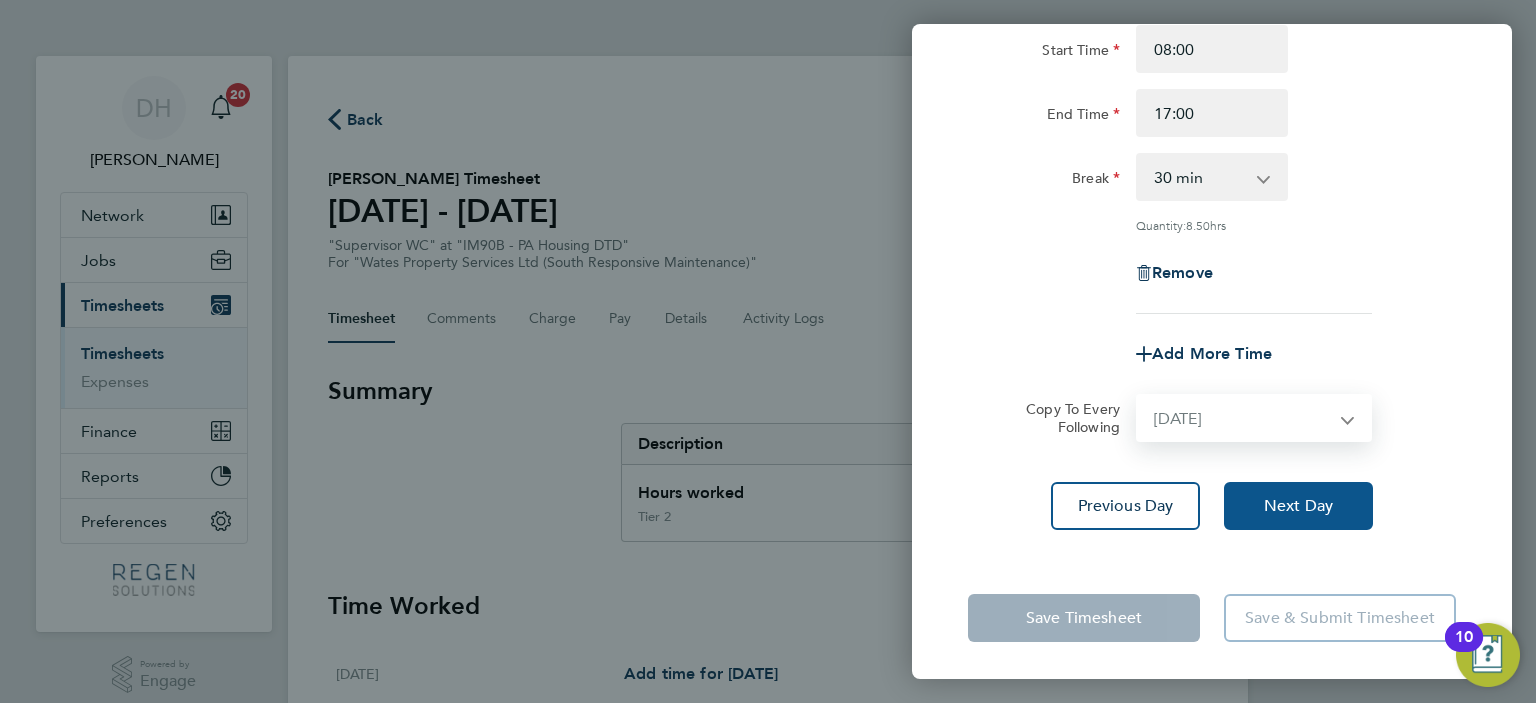 click on "Select days   [DATE]" at bounding box center [1243, 418] 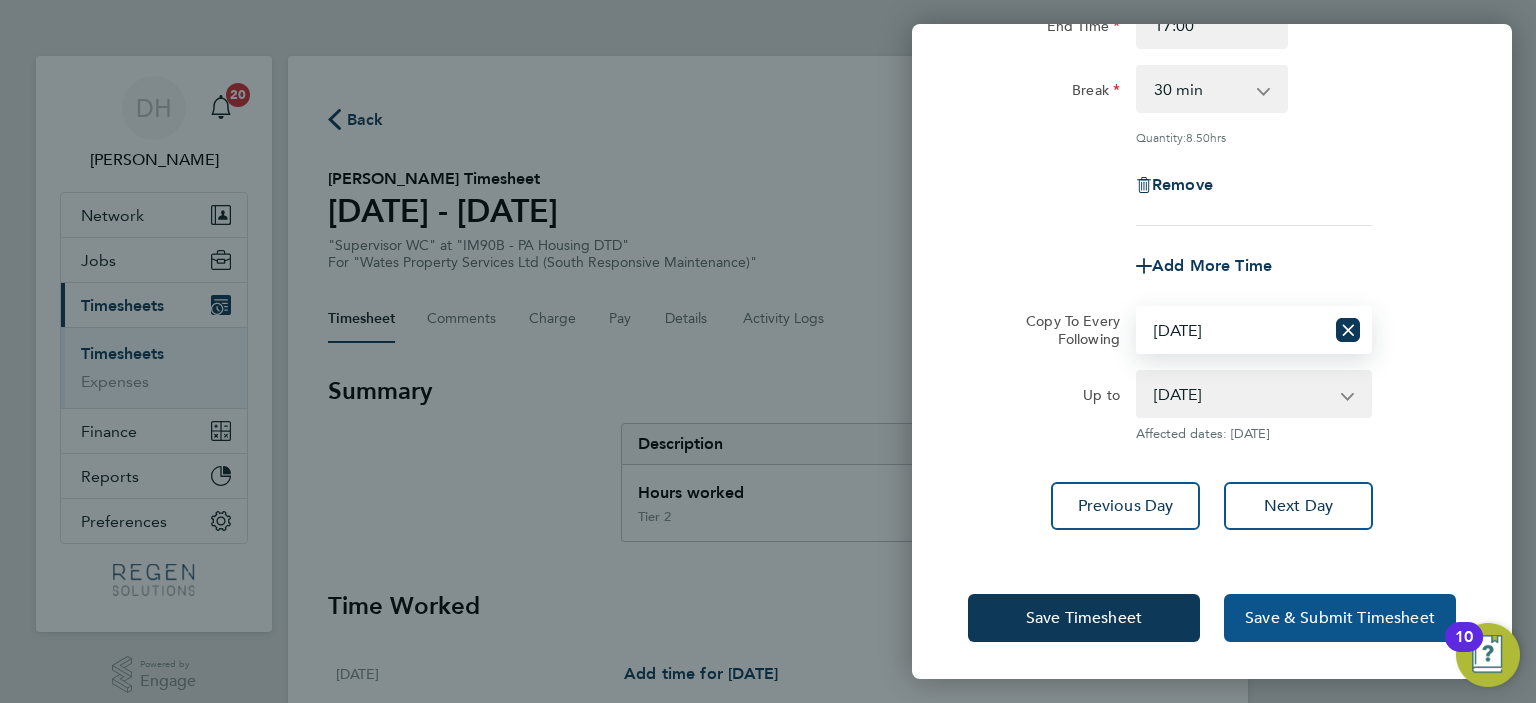 click on "Save & Submit Timesheet" 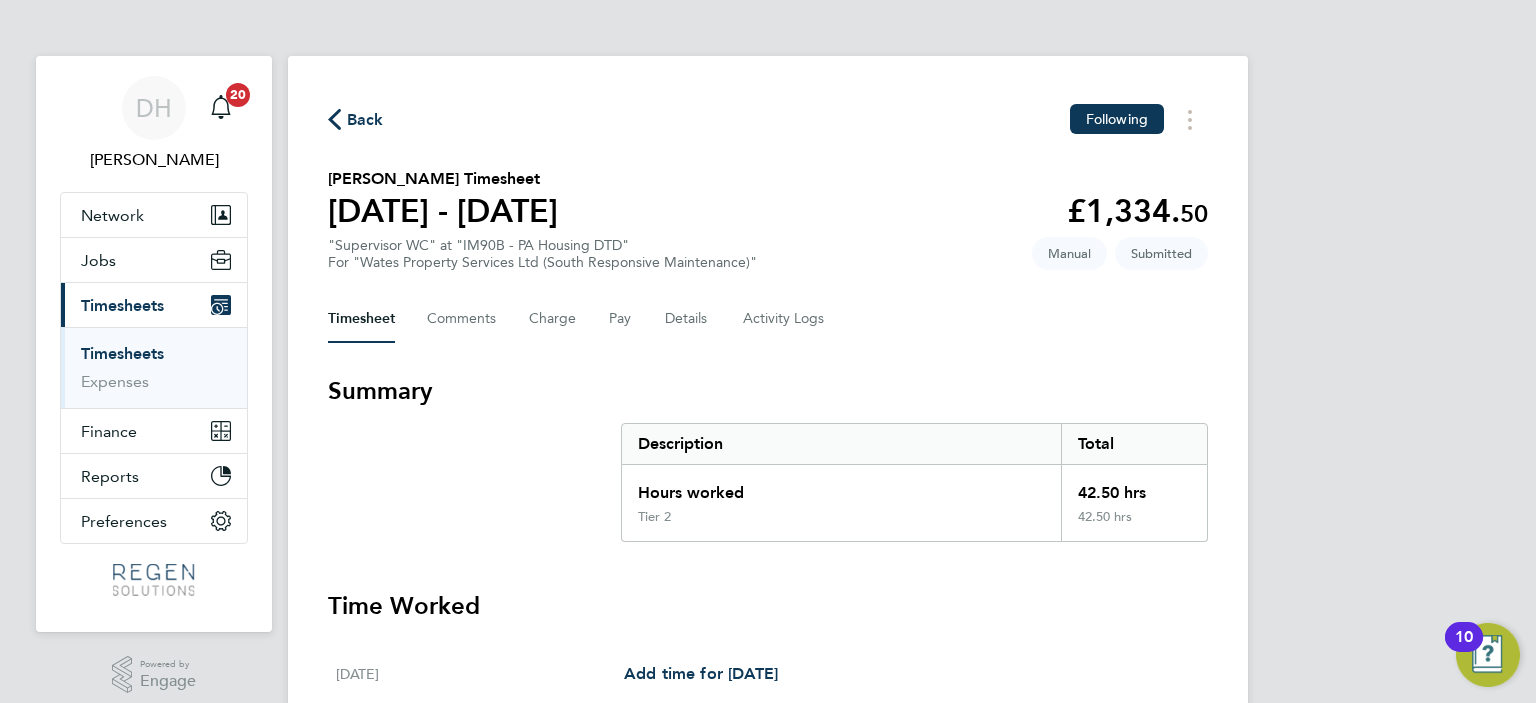 click on "Back  Following" 